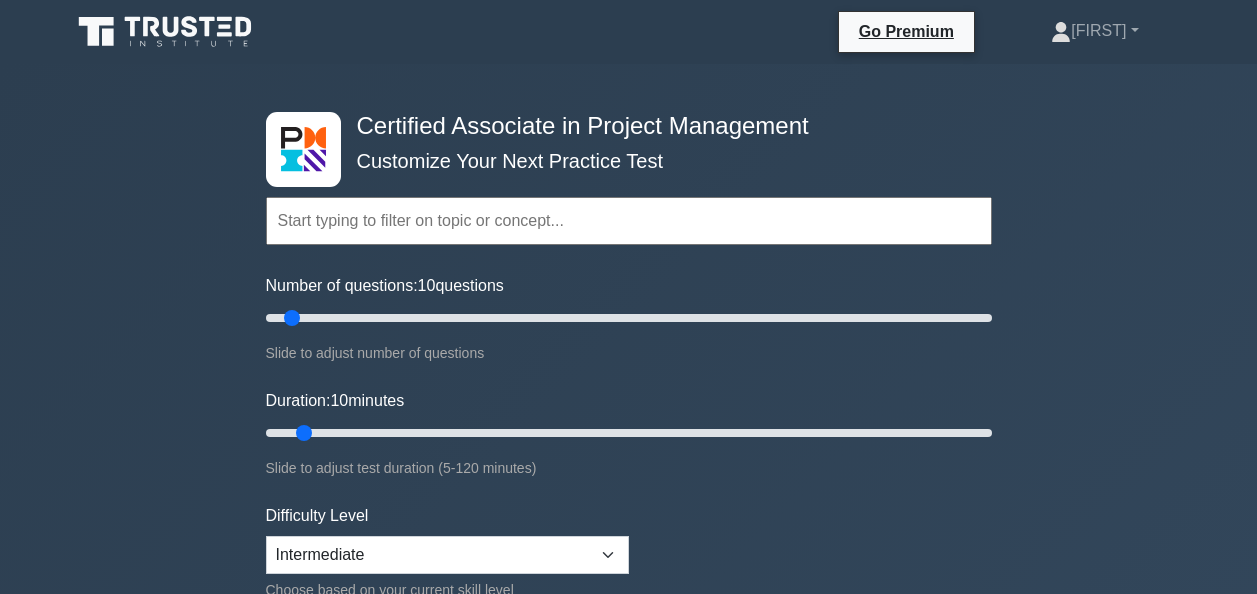 scroll, scrollTop: 0, scrollLeft: 0, axis: both 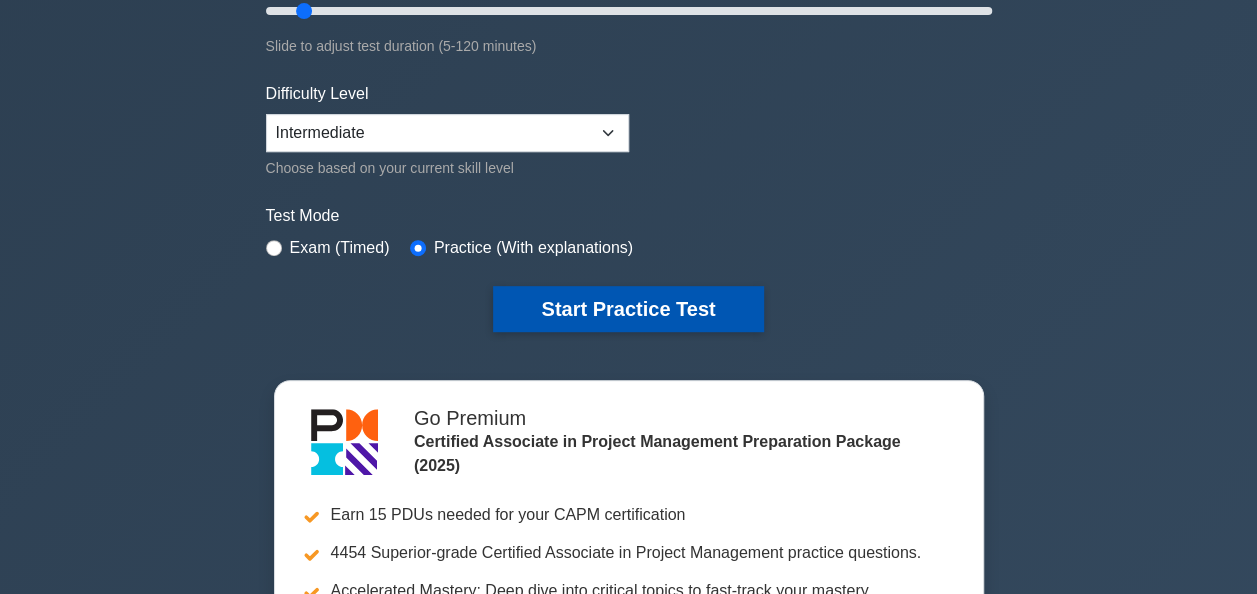 click on "Start Practice Test" at bounding box center (628, 309) 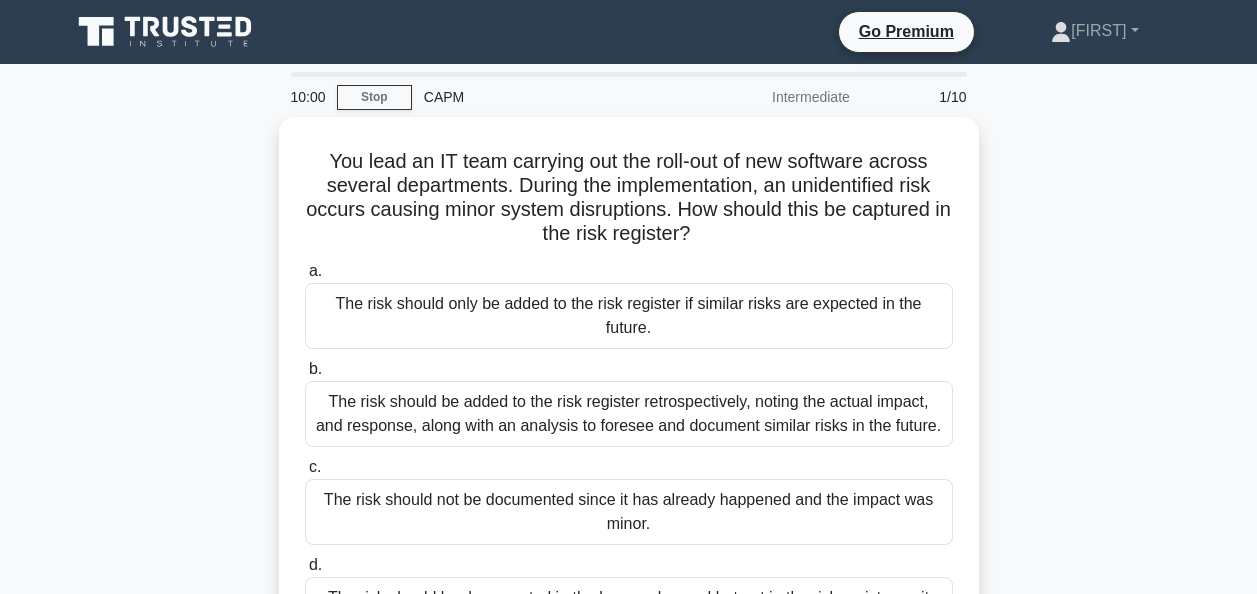scroll, scrollTop: 0, scrollLeft: 0, axis: both 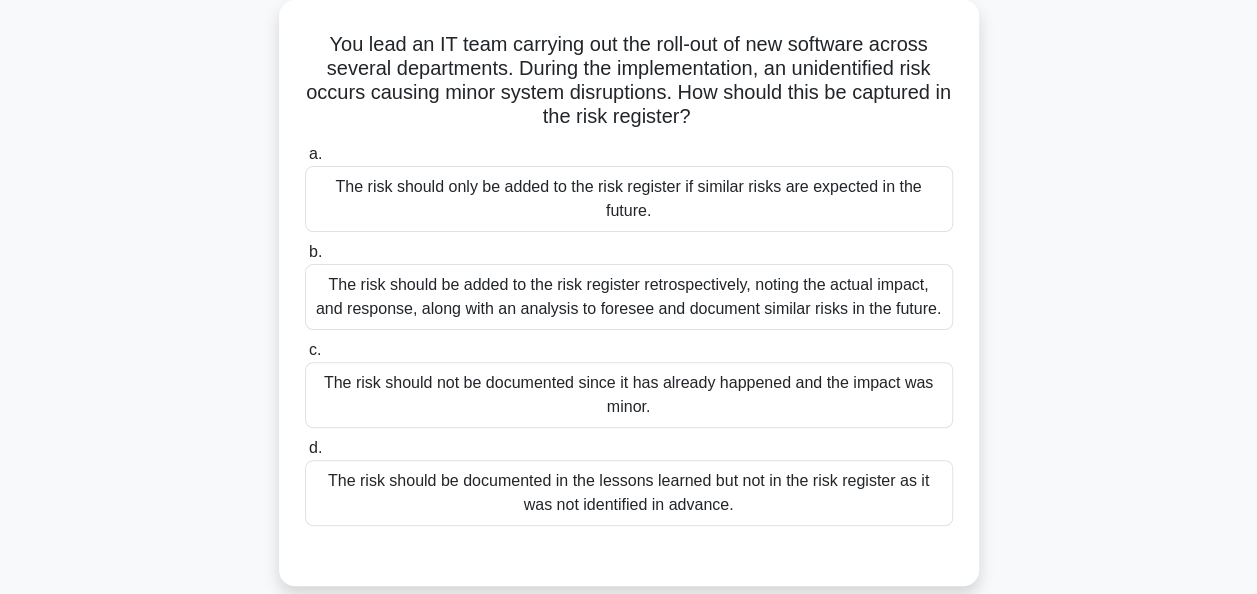 click on "The risk should be added to the risk register retrospectively, noting the actual impact, and response, along with an analysis to foresee and document similar risks in the future." at bounding box center (629, 297) 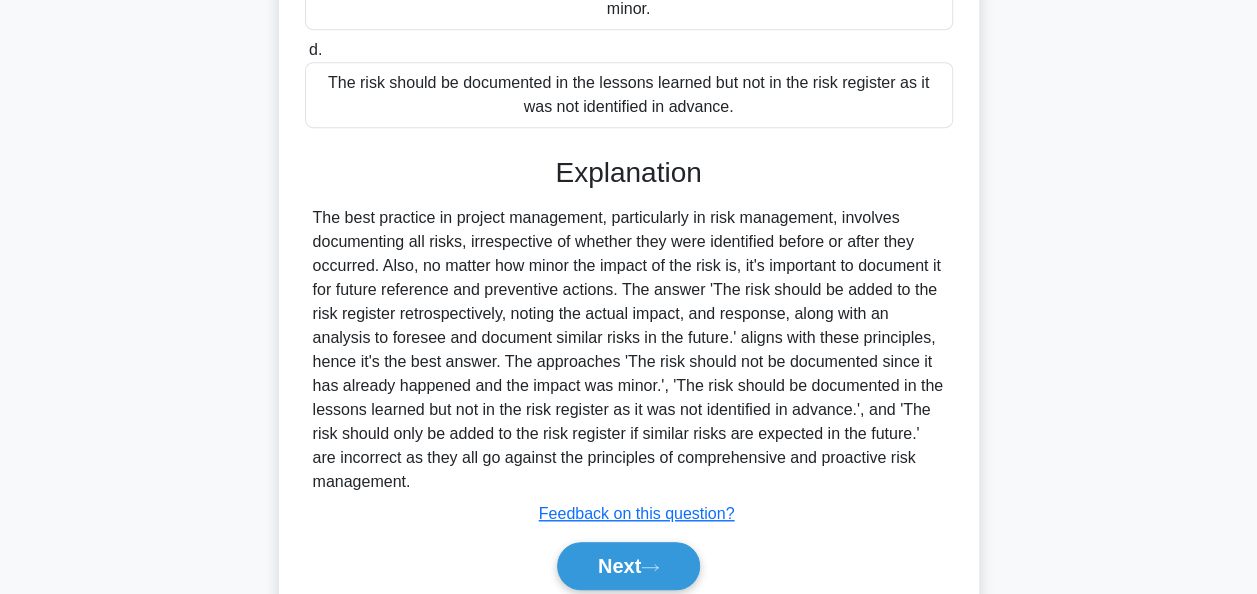 scroll, scrollTop: 612, scrollLeft: 0, axis: vertical 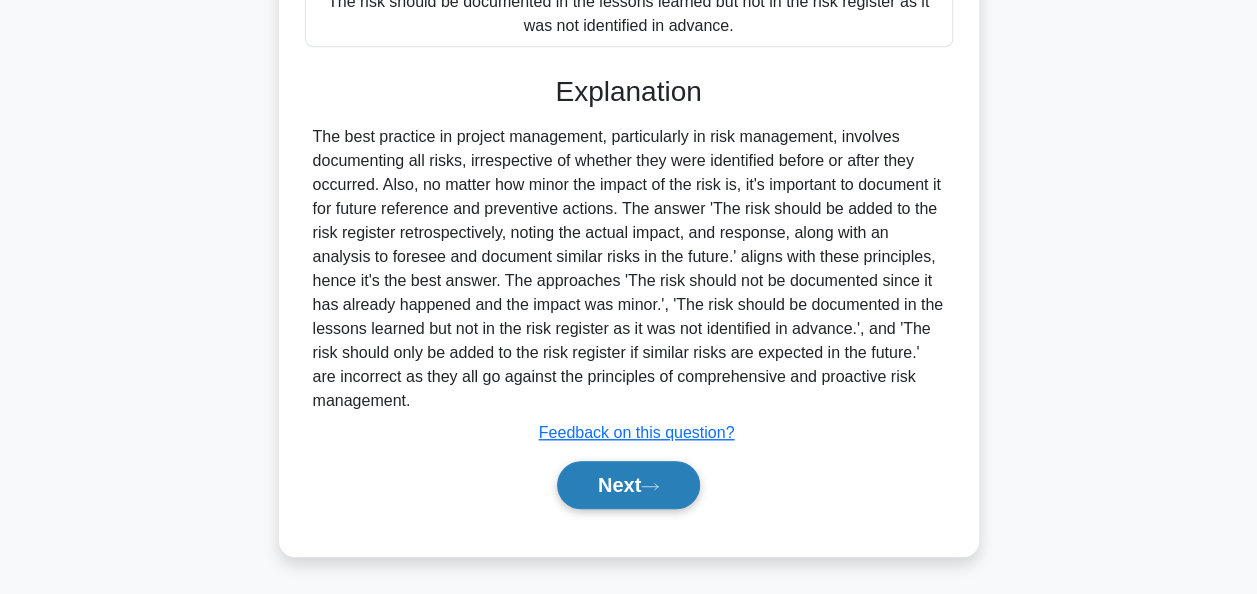 click on "Next" at bounding box center (628, 485) 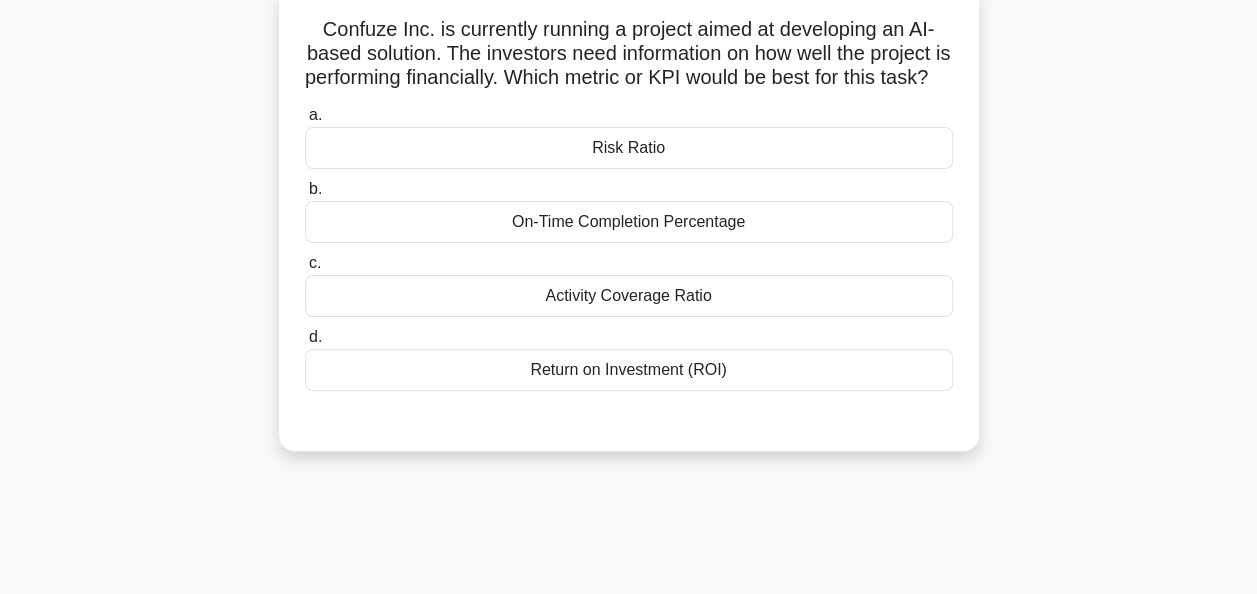 scroll, scrollTop: 149, scrollLeft: 0, axis: vertical 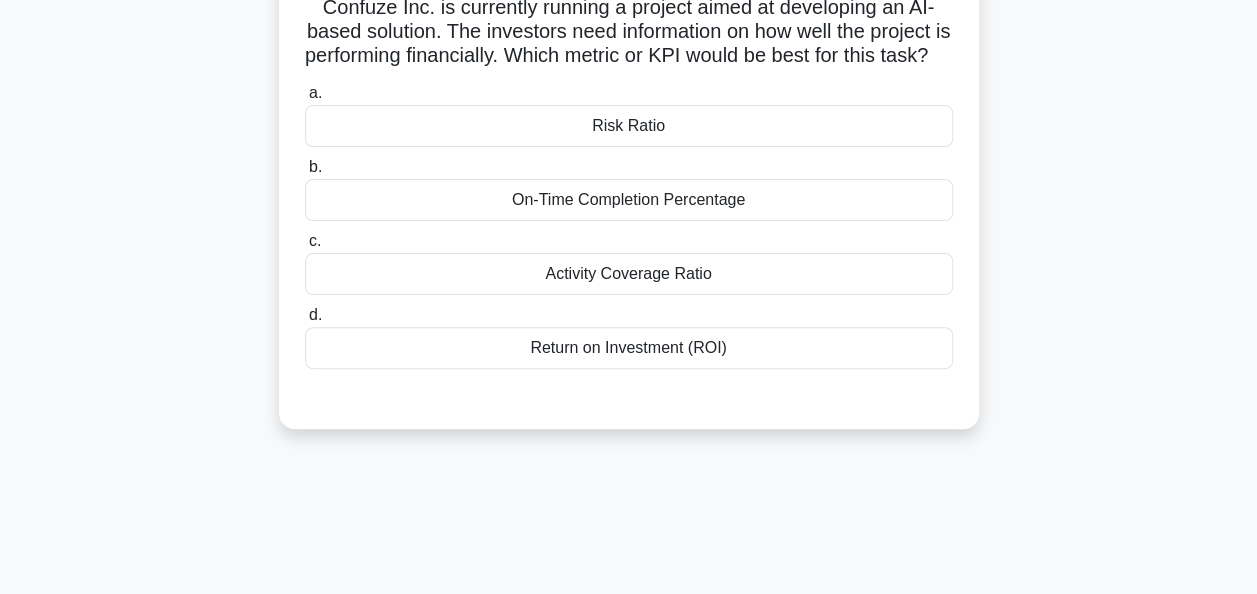 click on "Return on Investment (ROI)" at bounding box center (629, 348) 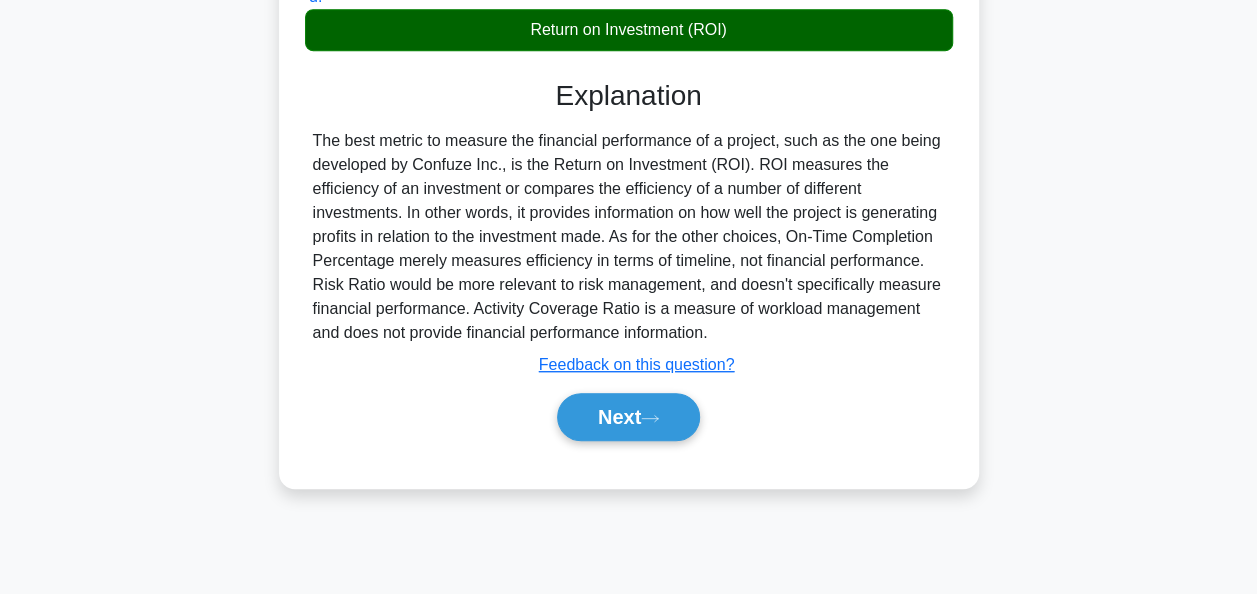 scroll, scrollTop: 486, scrollLeft: 0, axis: vertical 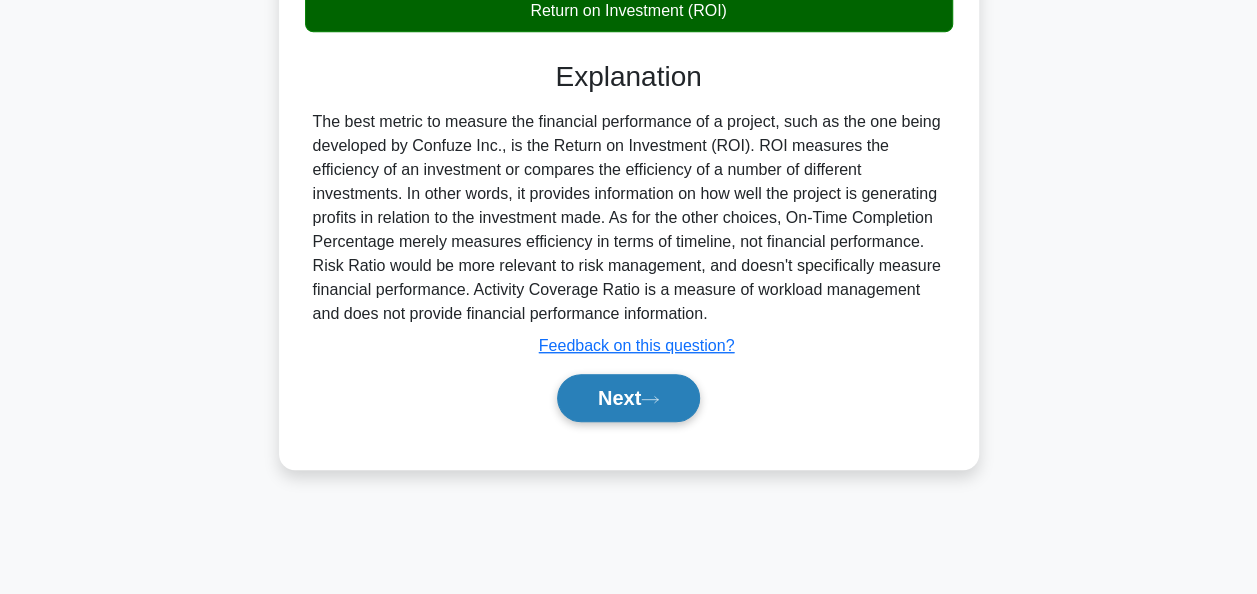 click on "Next" at bounding box center (628, 398) 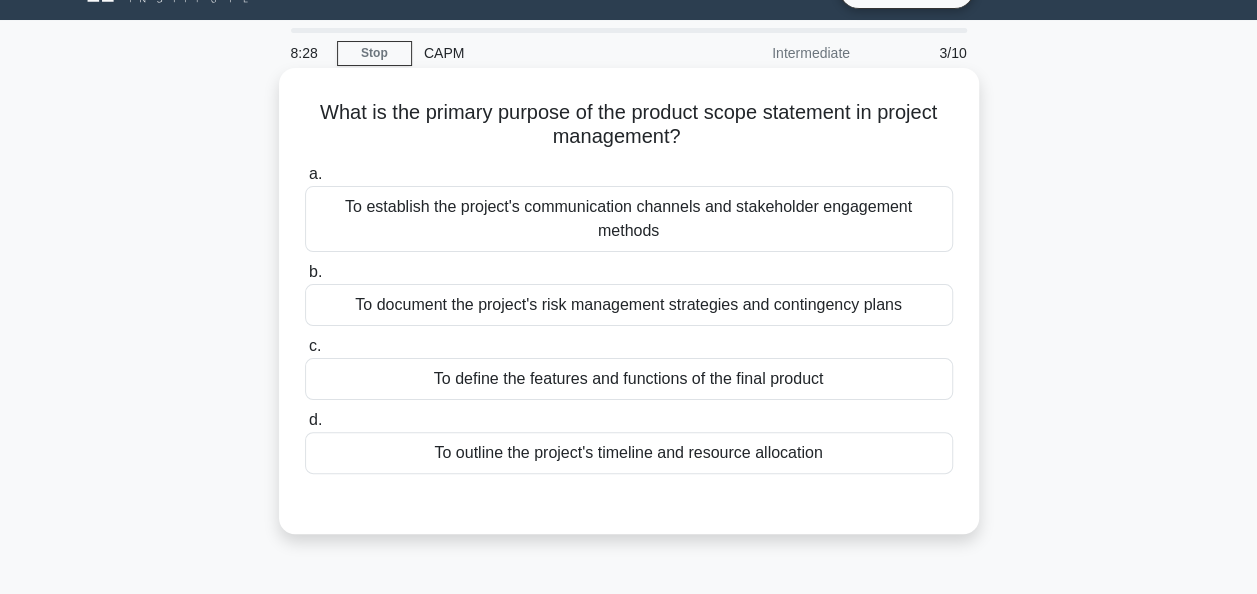 scroll, scrollTop: 45, scrollLeft: 0, axis: vertical 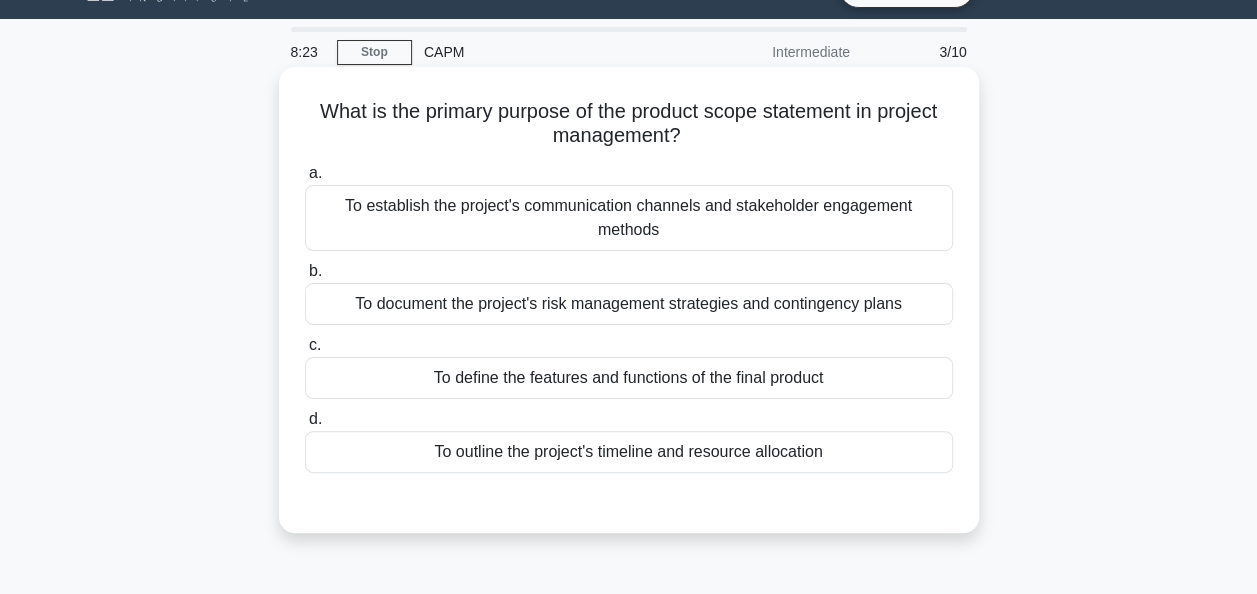 click on "To define the features and functions of the final product" at bounding box center (629, 378) 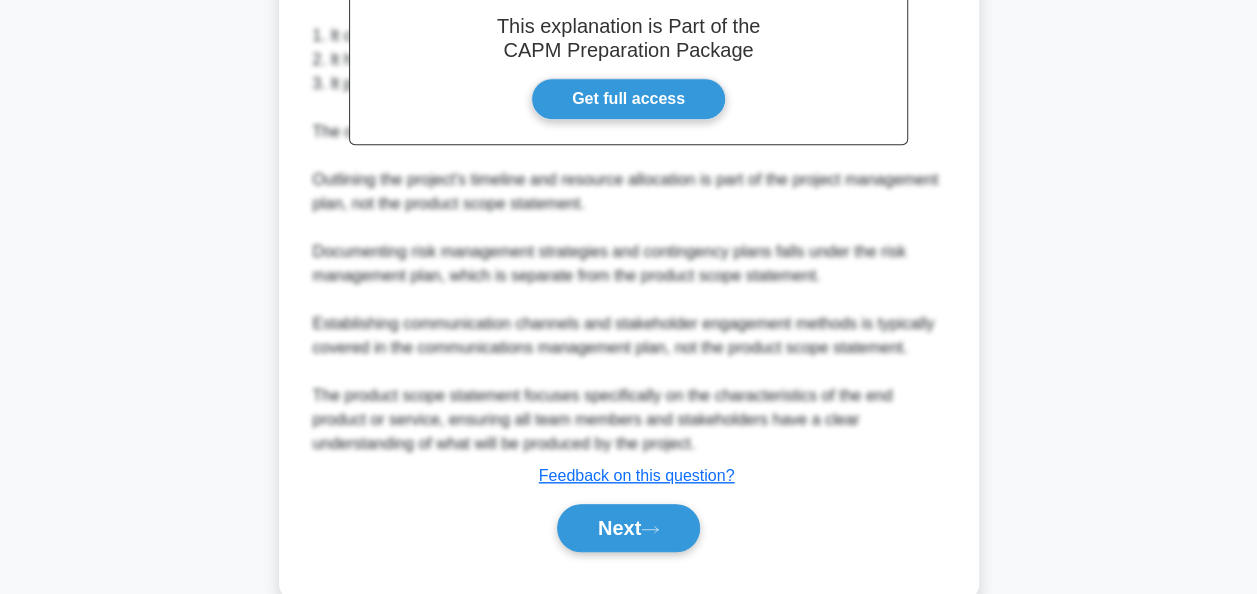 scroll, scrollTop: 684, scrollLeft: 0, axis: vertical 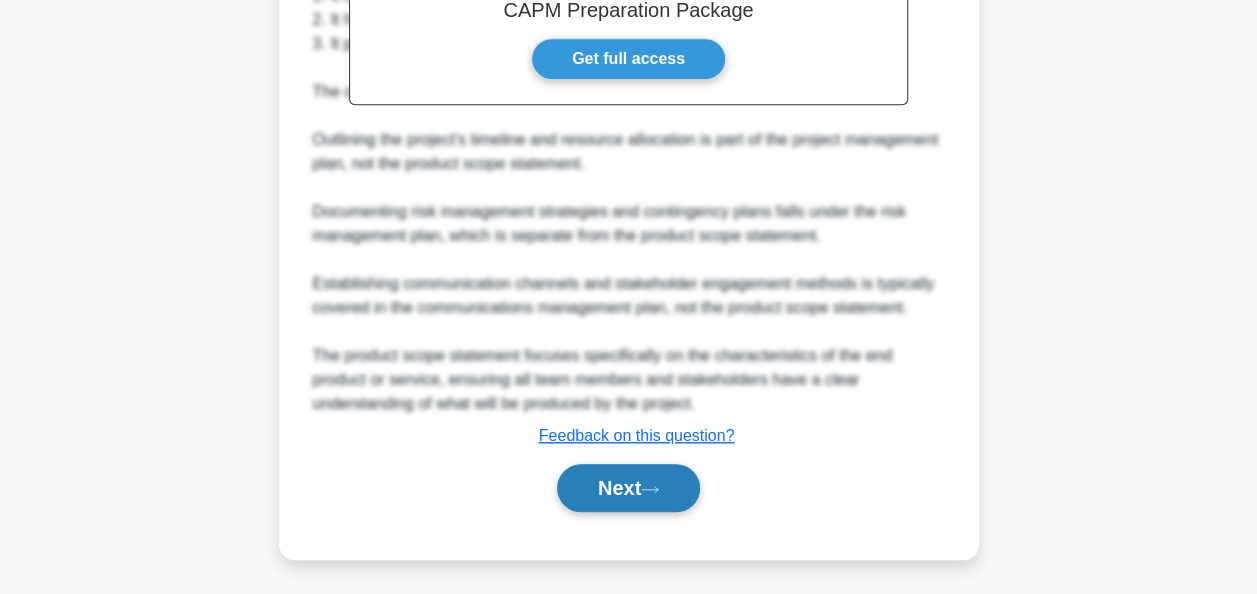 click 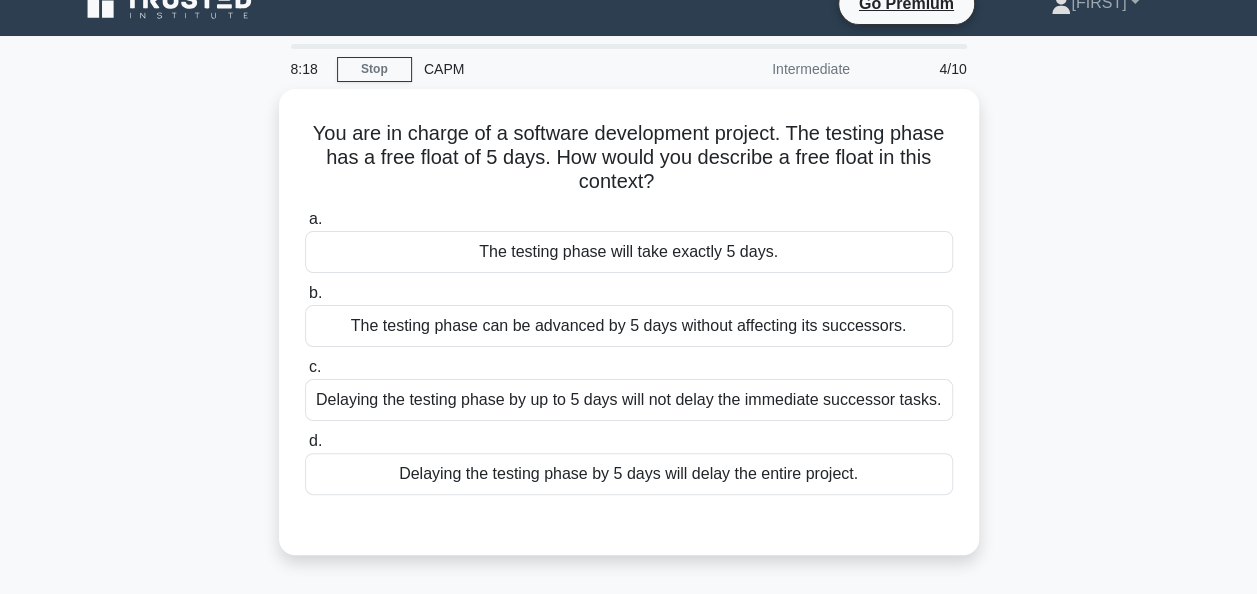 scroll, scrollTop: 0, scrollLeft: 0, axis: both 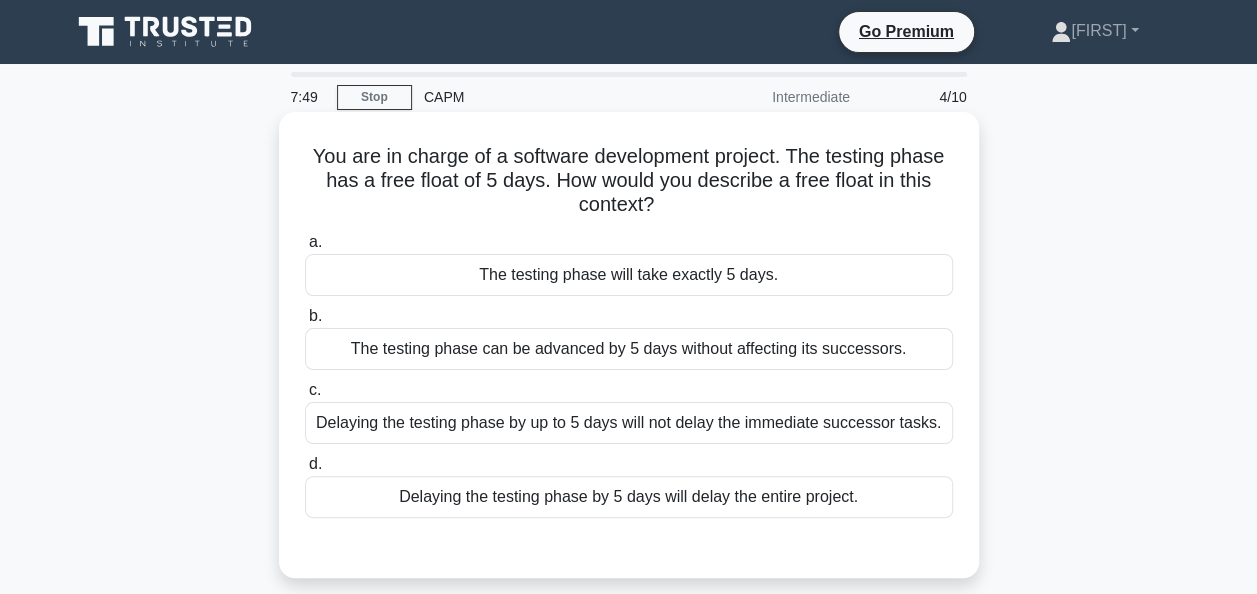 click on "Delaying the testing phase by up to 5 days will not delay the immediate successor tasks." at bounding box center (629, 423) 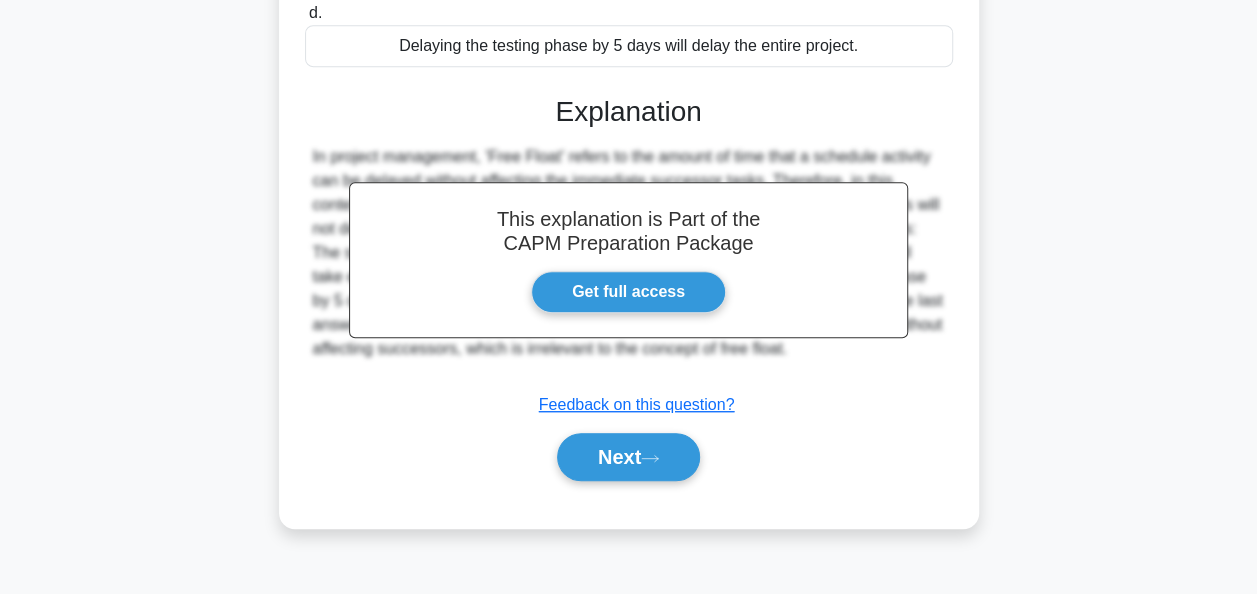 scroll, scrollTop: 486, scrollLeft: 0, axis: vertical 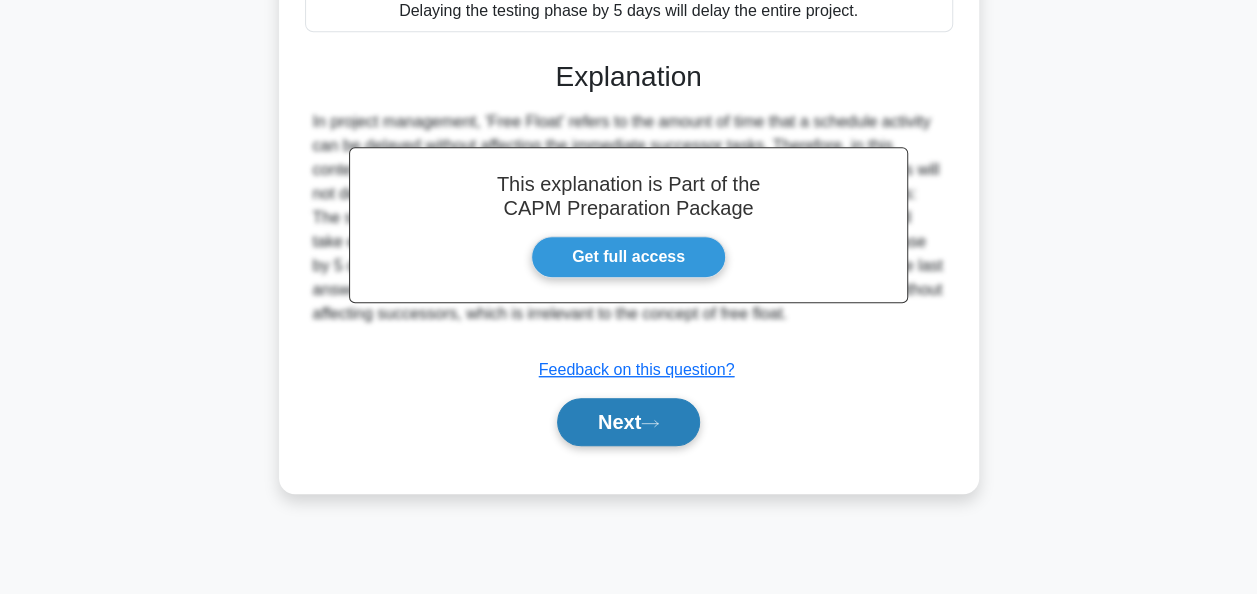 click on "Next" at bounding box center [628, 422] 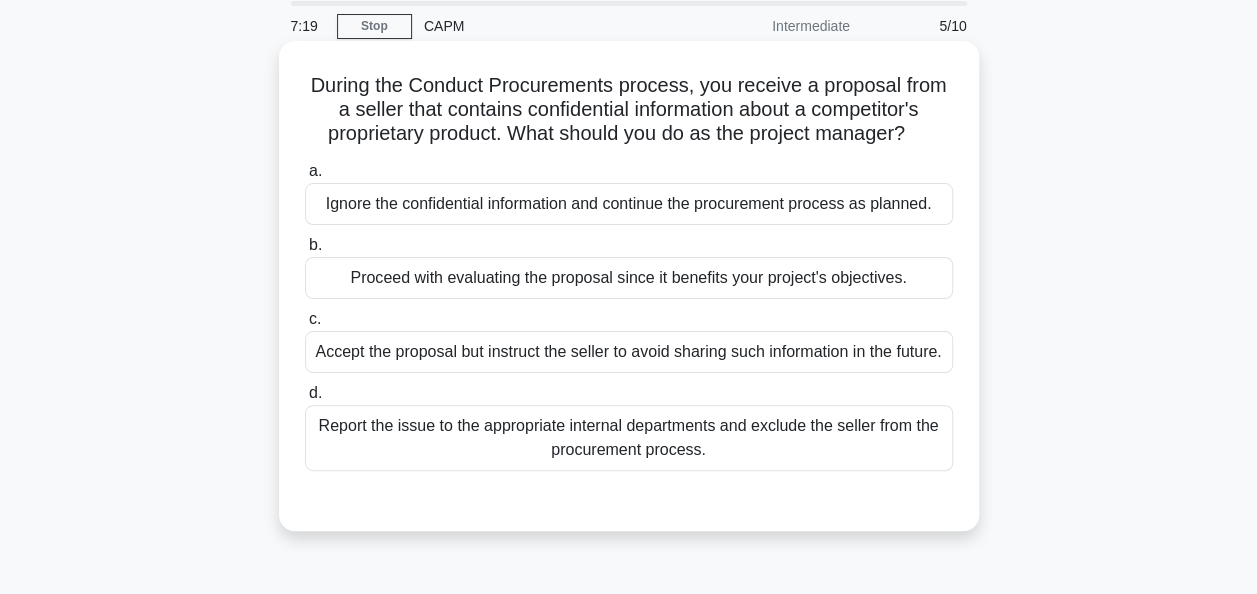 scroll, scrollTop: 73, scrollLeft: 0, axis: vertical 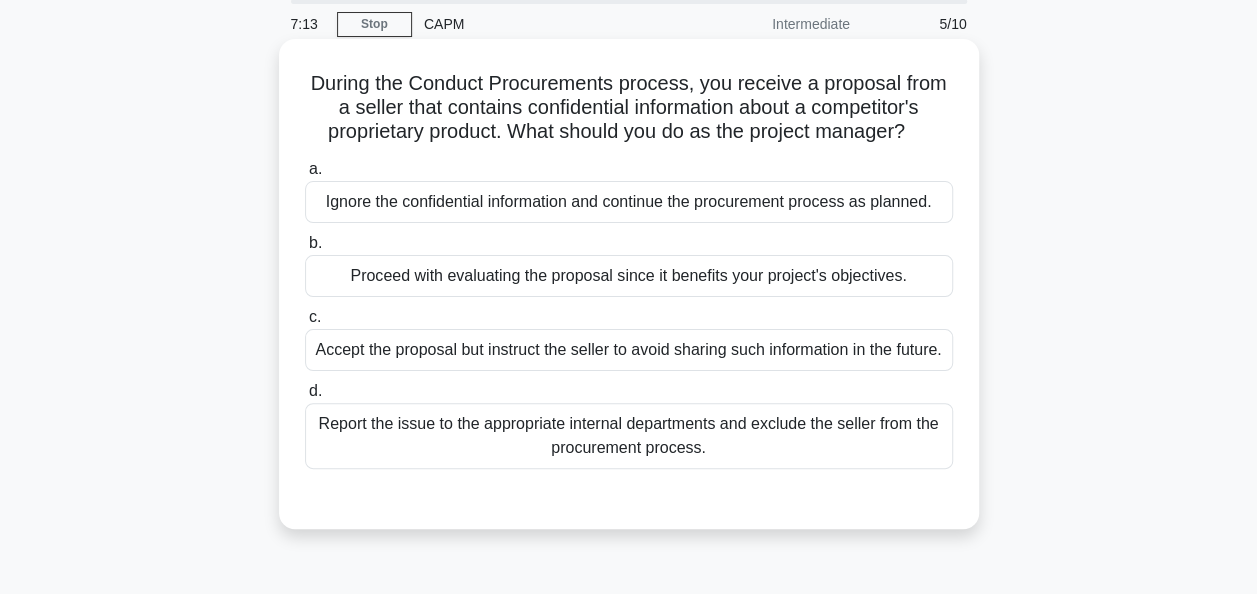 click on "Report the issue to the appropriate internal departments and exclude the seller from the procurement process." at bounding box center (629, 436) 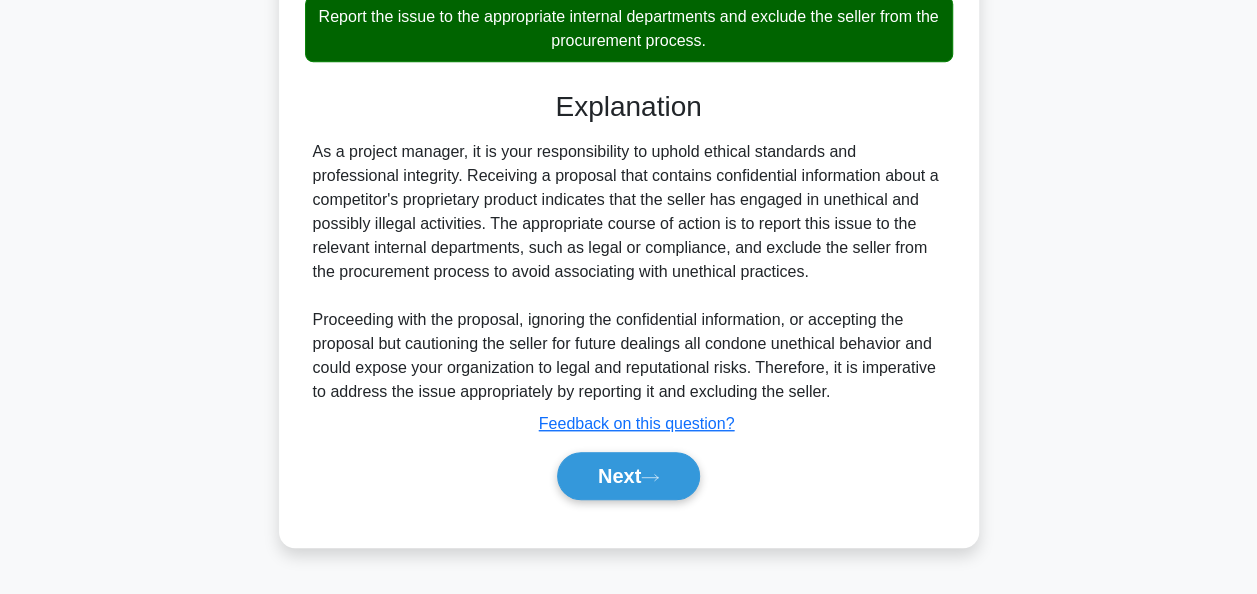 scroll, scrollTop: 487, scrollLeft: 0, axis: vertical 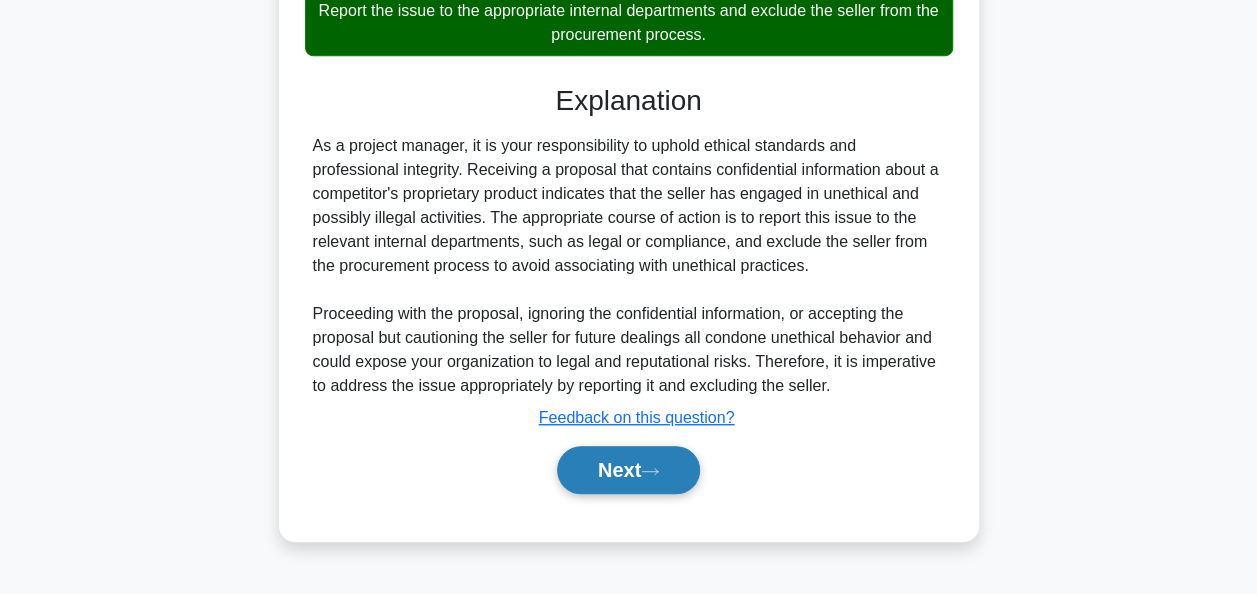 click on "Next" at bounding box center [628, 470] 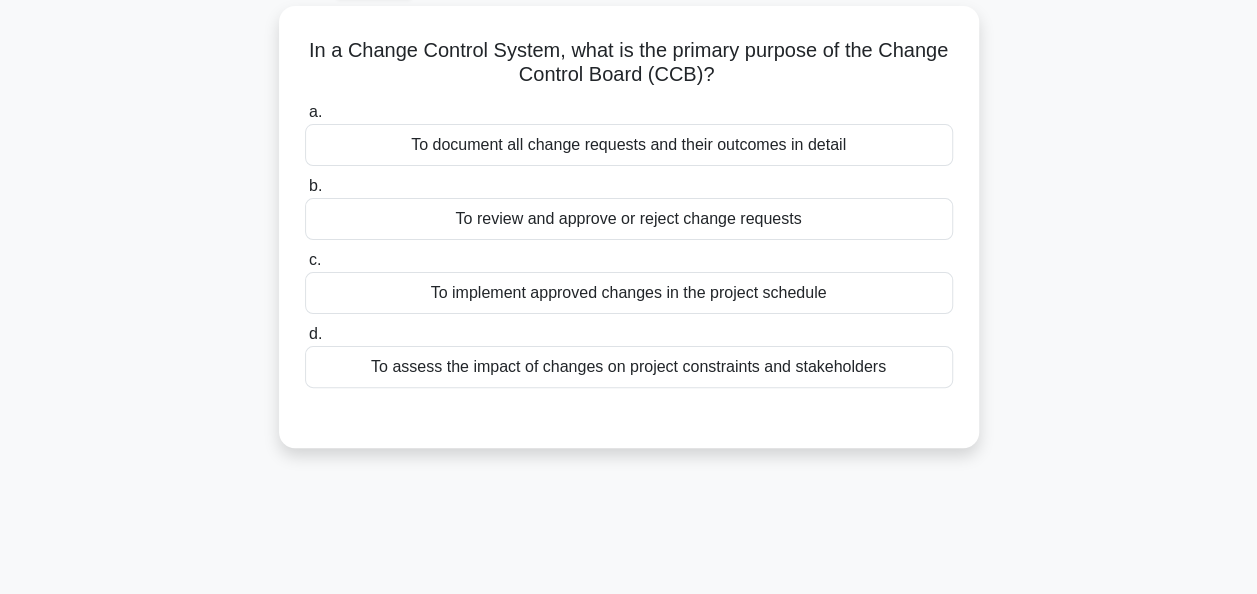 scroll, scrollTop: 0, scrollLeft: 0, axis: both 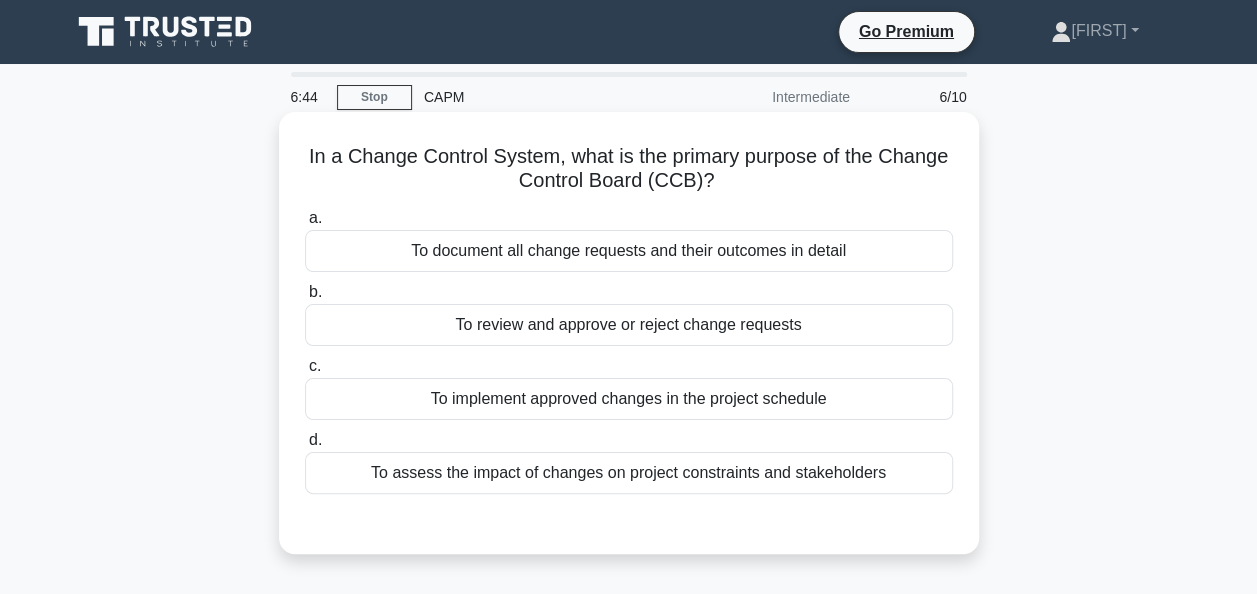 click on "To assess the impact of changes on project constraints and stakeholders" at bounding box center [629, 473] 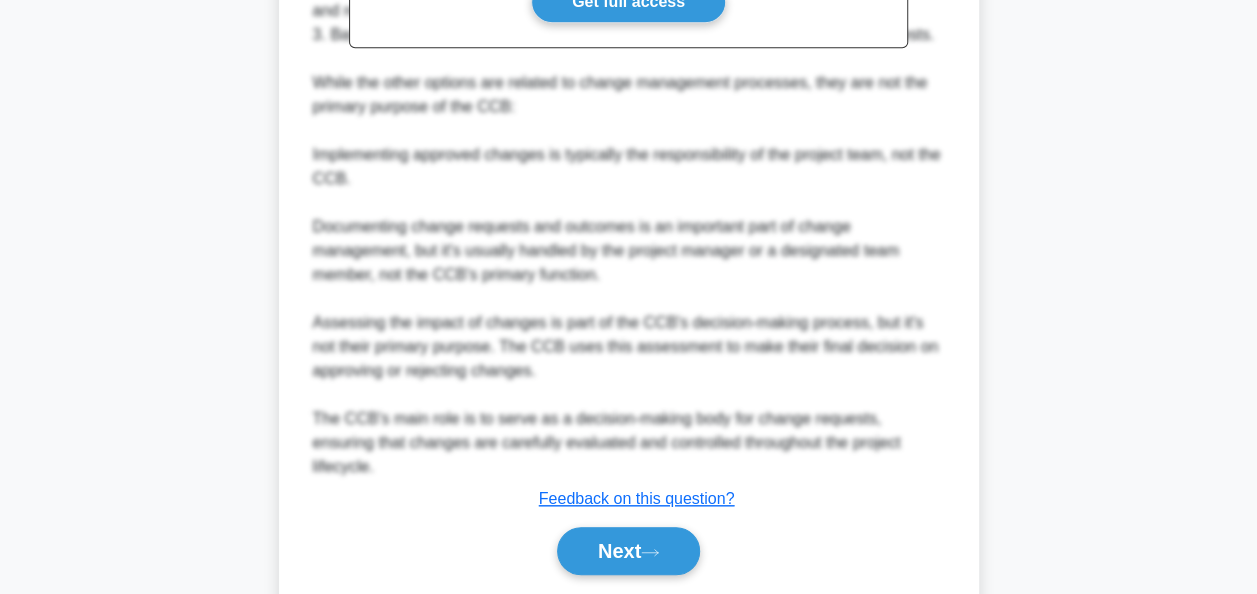 scroll, scrollTop: 735, scrollLeft: 0, axis: vertical 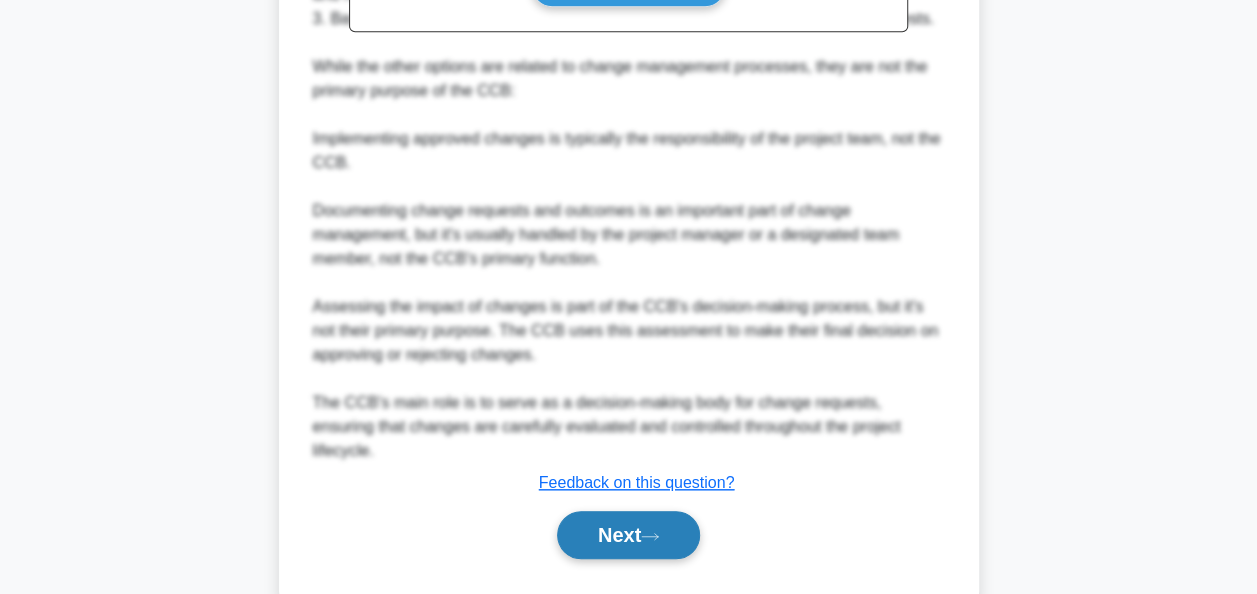 click 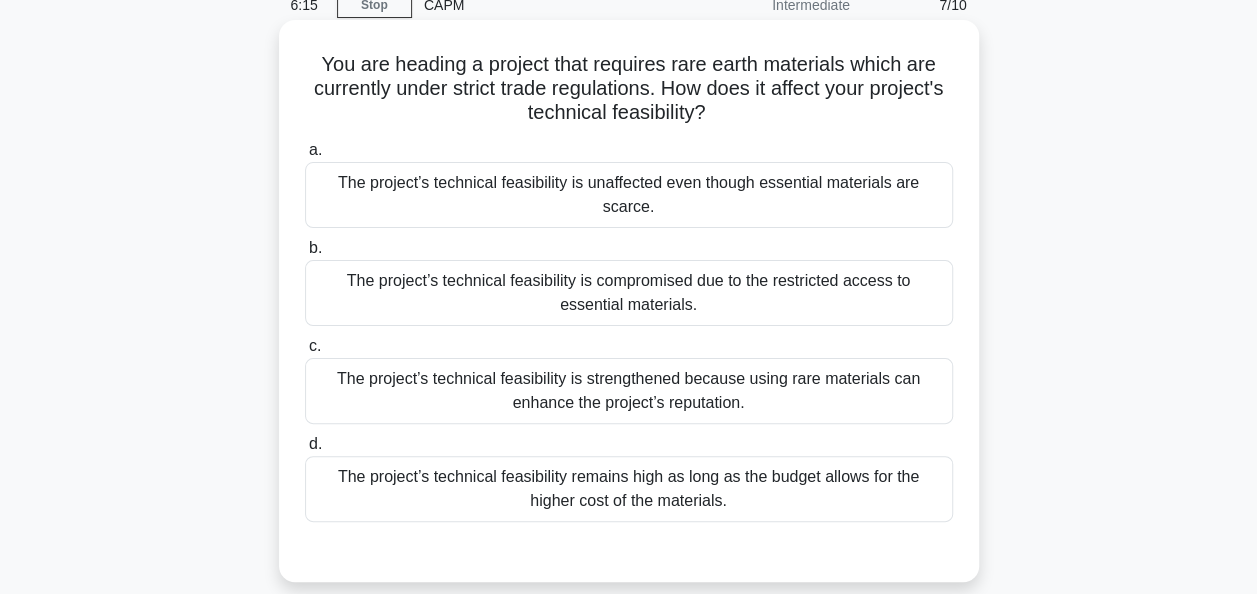 scroll, scrollTop: 108, scrollLeft: 0, axis: vertical 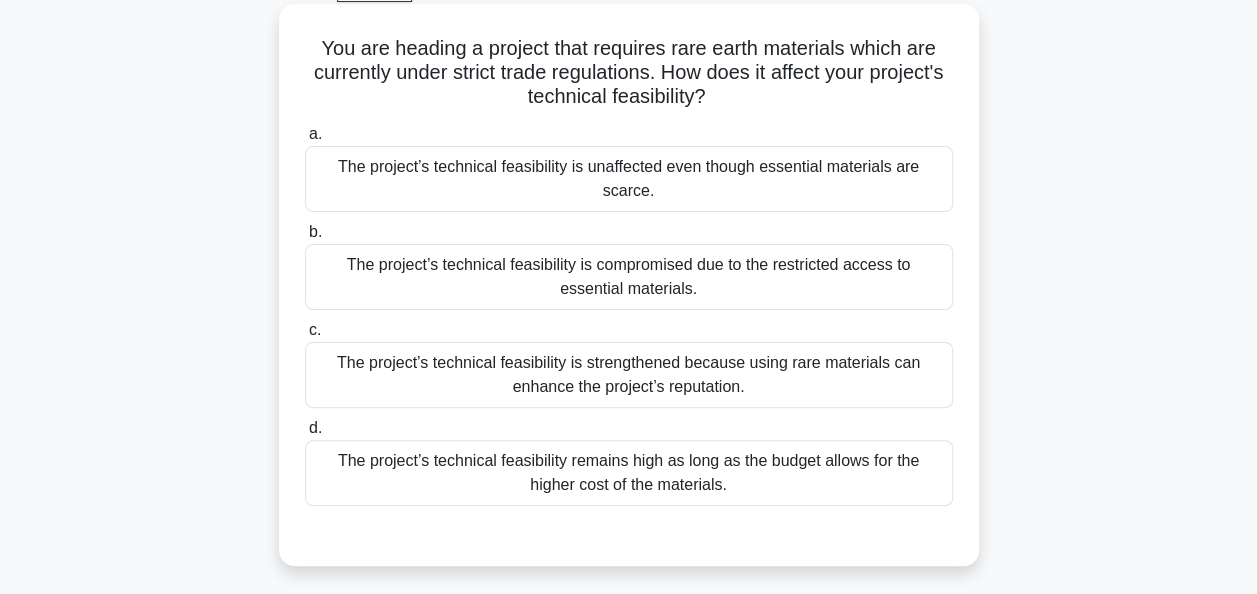click on "The project’s technical feasibility remains high as long as the budget allows for the higher cost of the materials." at bounding box center [629, 473] 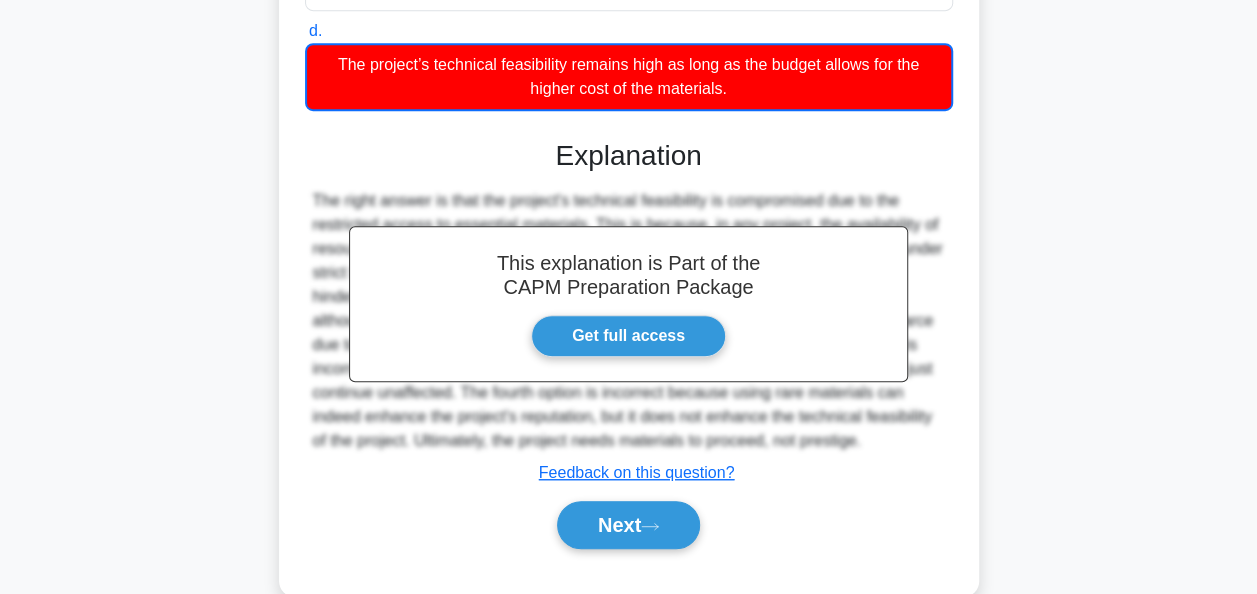 scroll, scrollTop: 519, scrollLeft: 0, axis: vertical 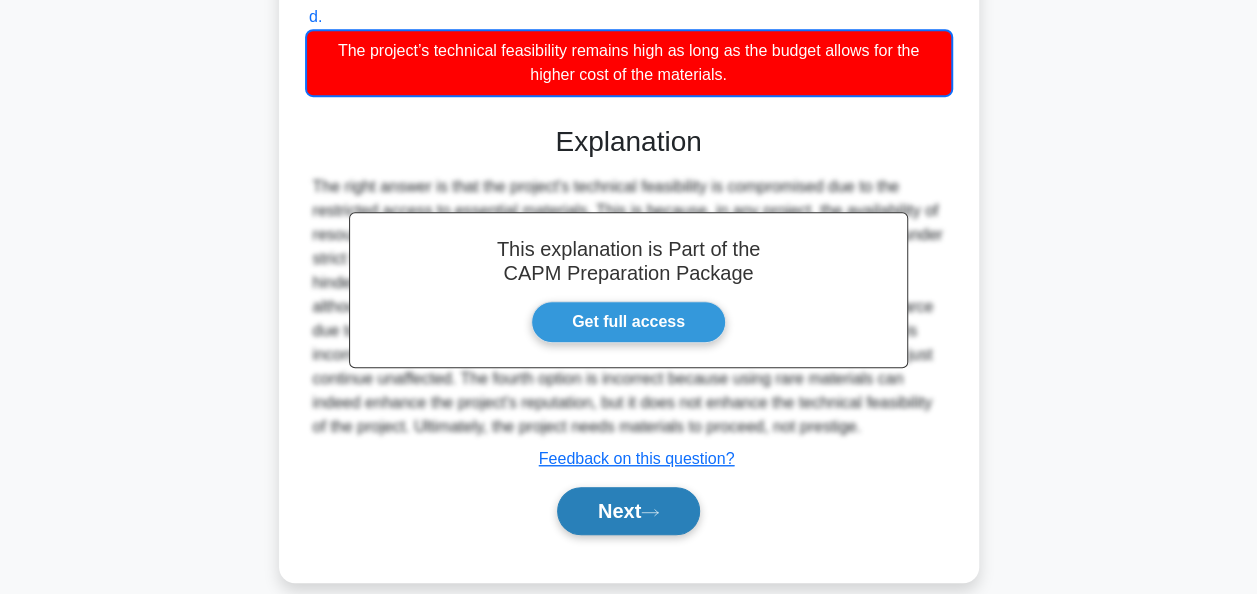 click on "Next" at bounding box center [628, 511] 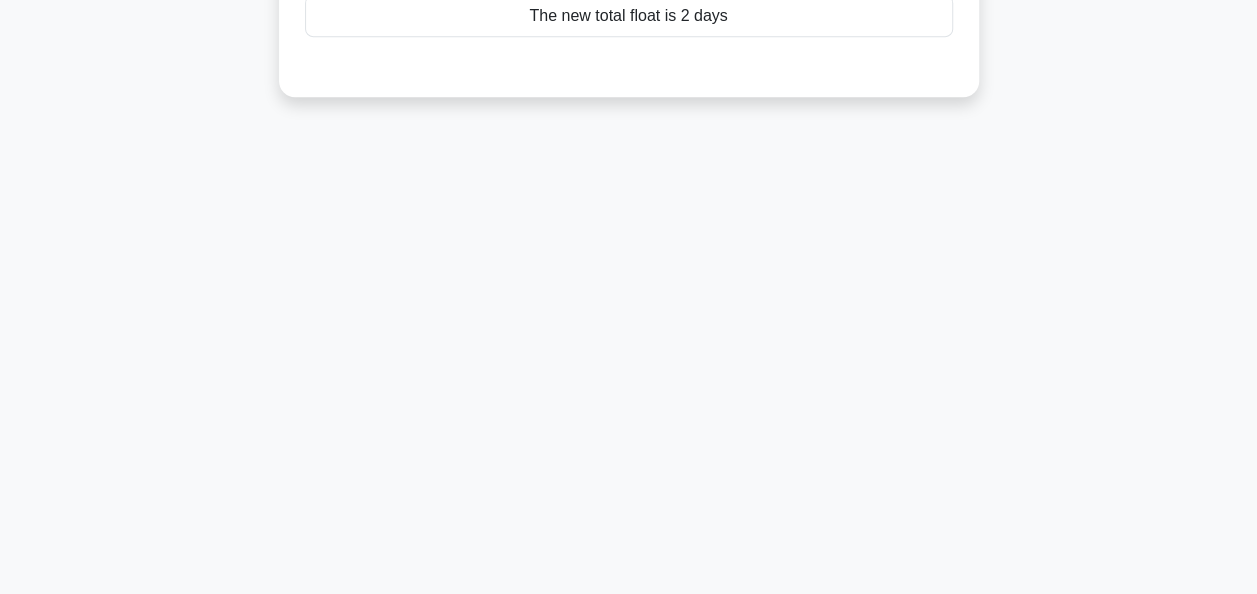 scroll, scrollTop: 0, scrollLeft: 0, axis: both 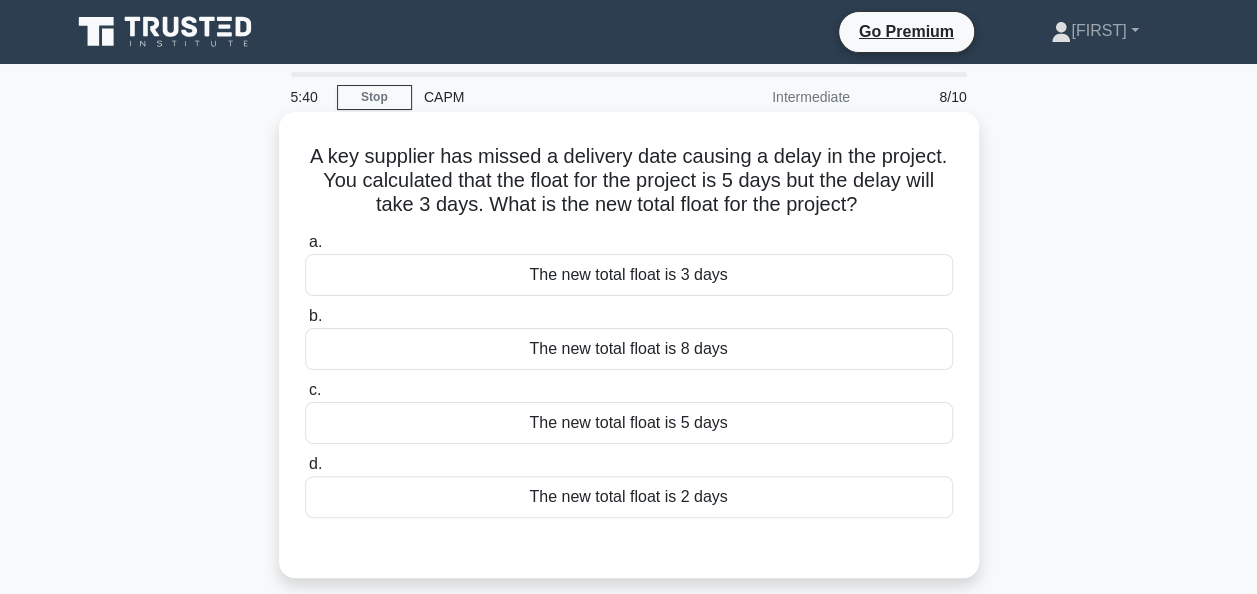 click on "The new total float is 2 days" at bounding box center [629, 497] 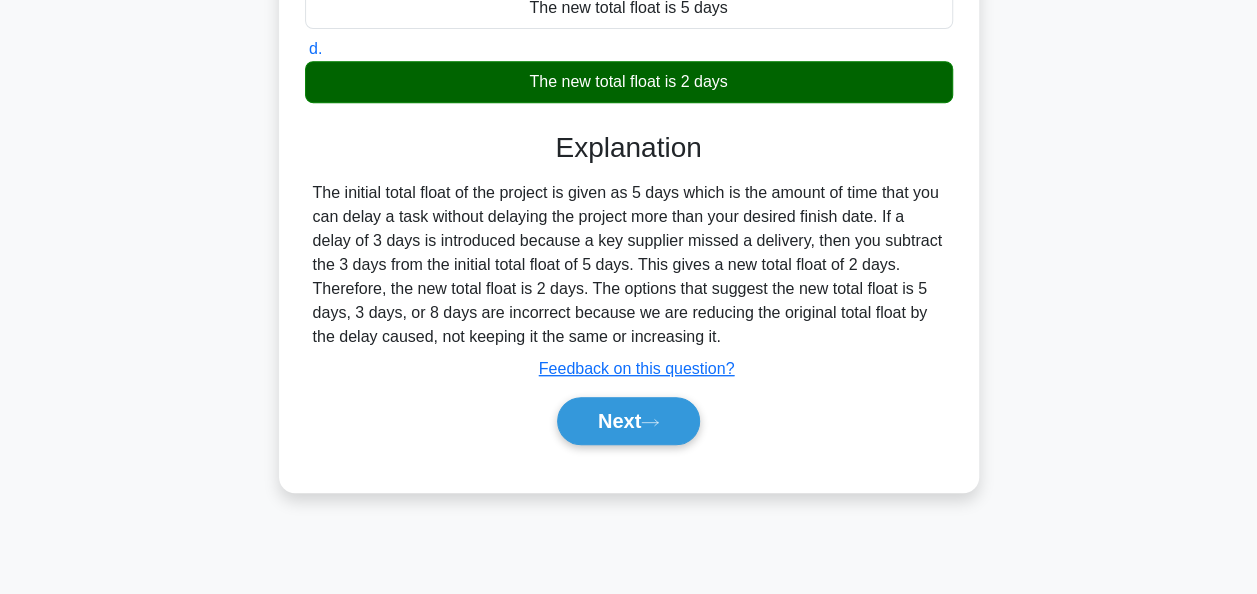 scroll, scrollTop: 427, scrollLeft: 0, axis: vertical 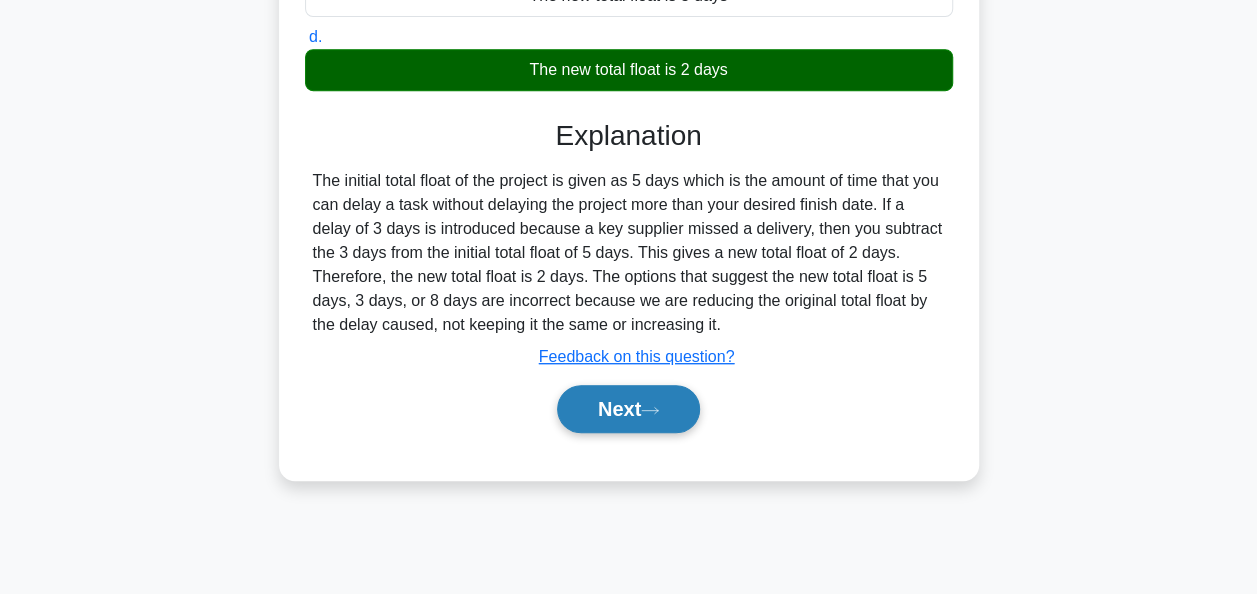 click on "Next" at bounding box center (628, 409) 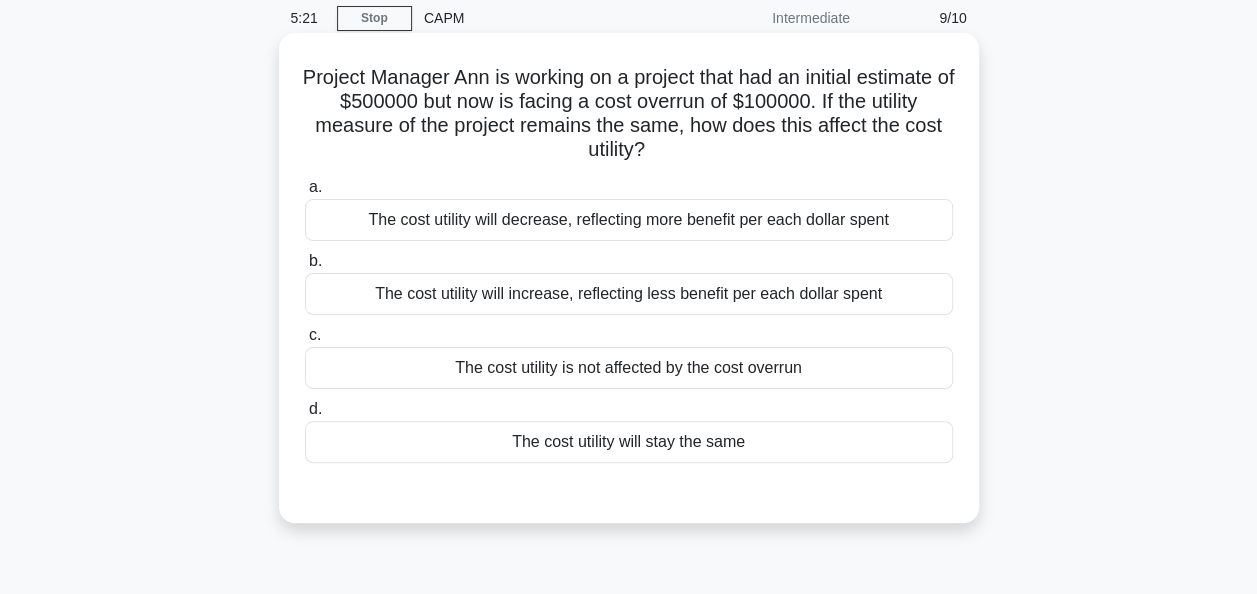 scroll, scrollTop: 80, scrollLeft: 0, axis: vertical 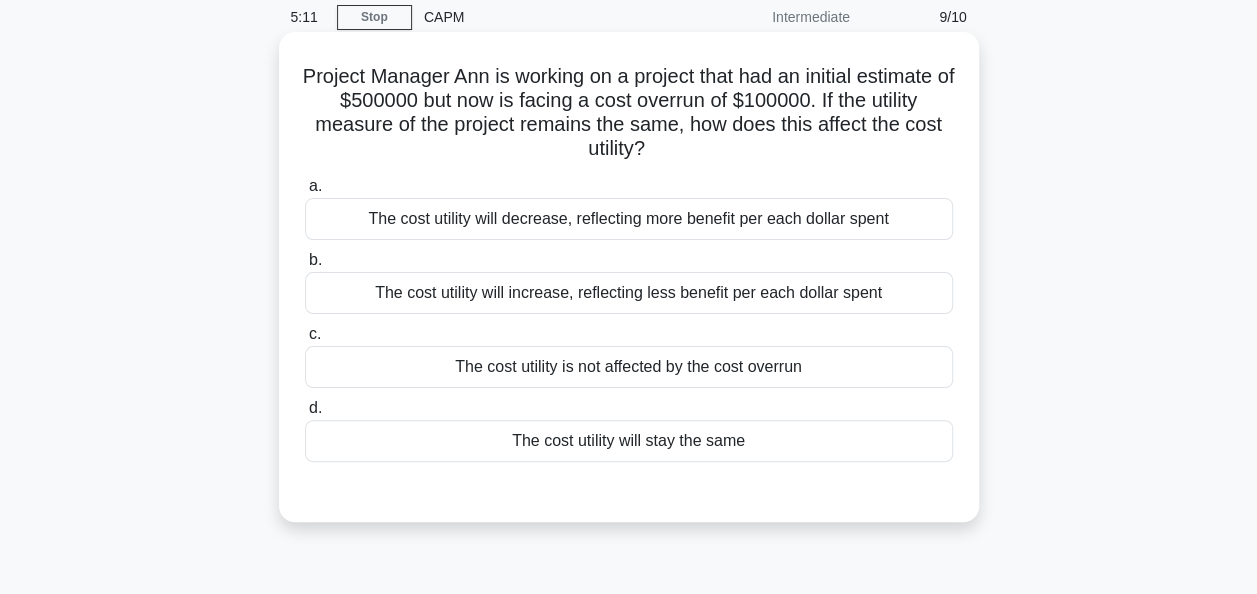 click on "The cost utility will increase, reflecting less benefit per each dollar spent" at bounding box center [629, 293] 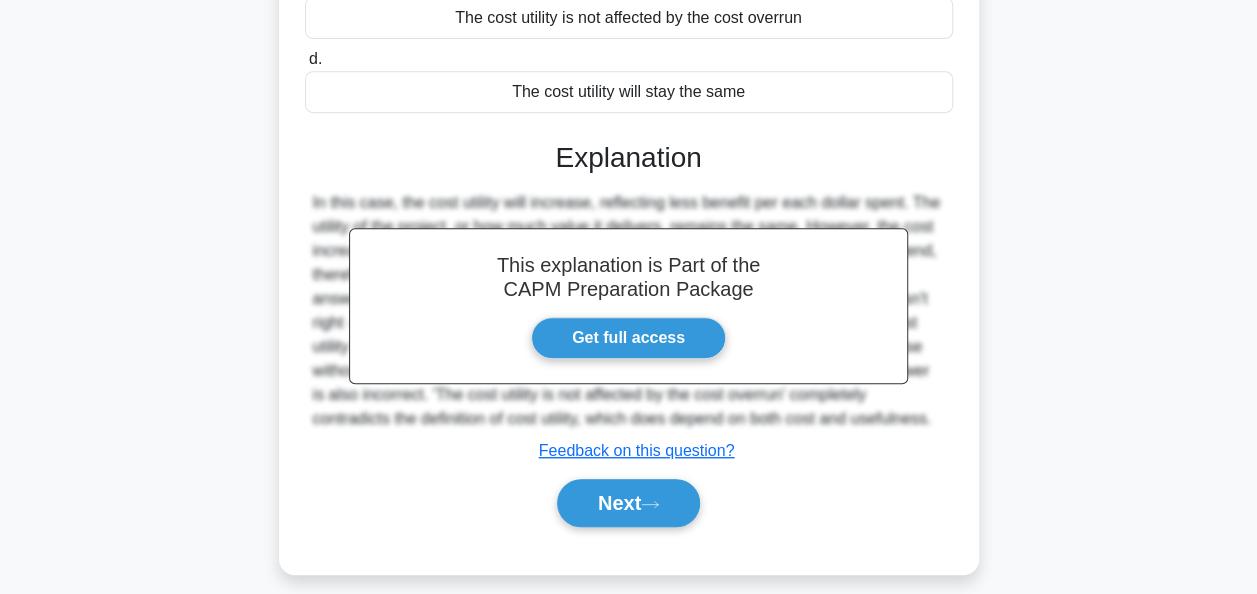 scroll, scrollTop: 486, scrollLeft: 0, axis: vertical 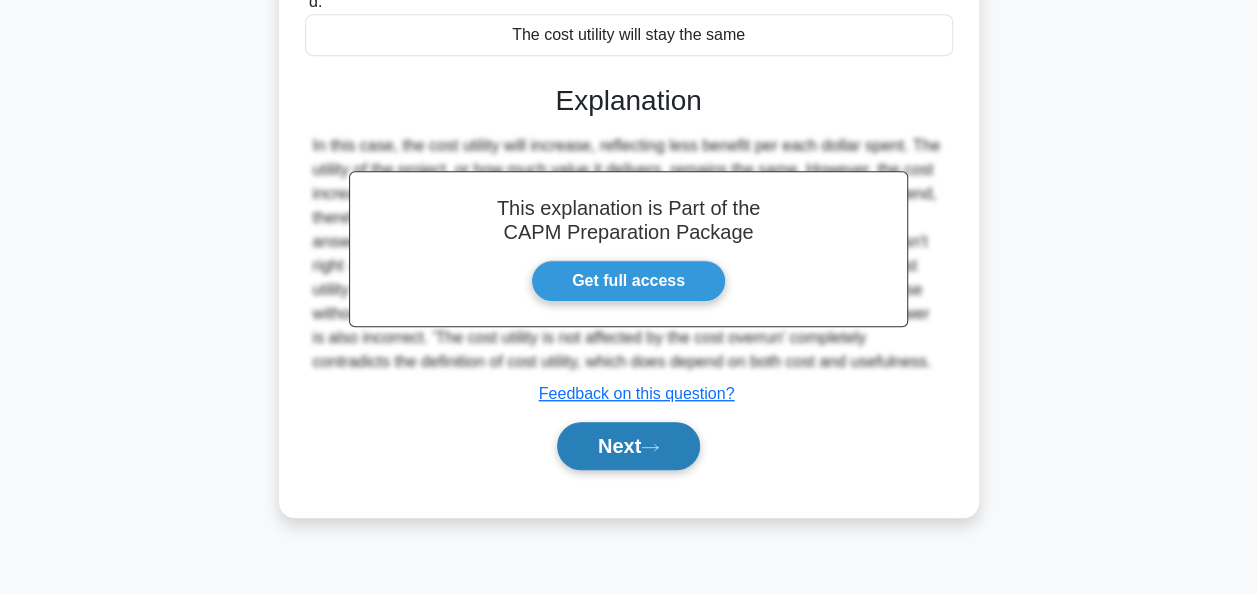 click on "Next" at bounding box center [628, 446] 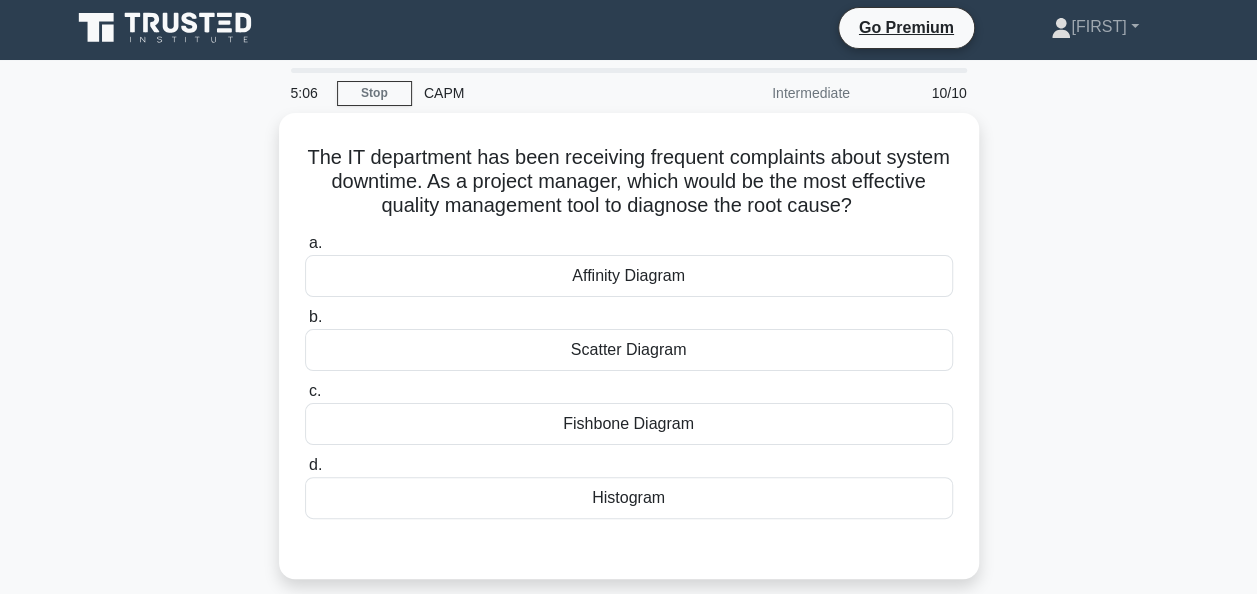 scroll, scrollTop: 0, scrollLeft: 0, axis: both 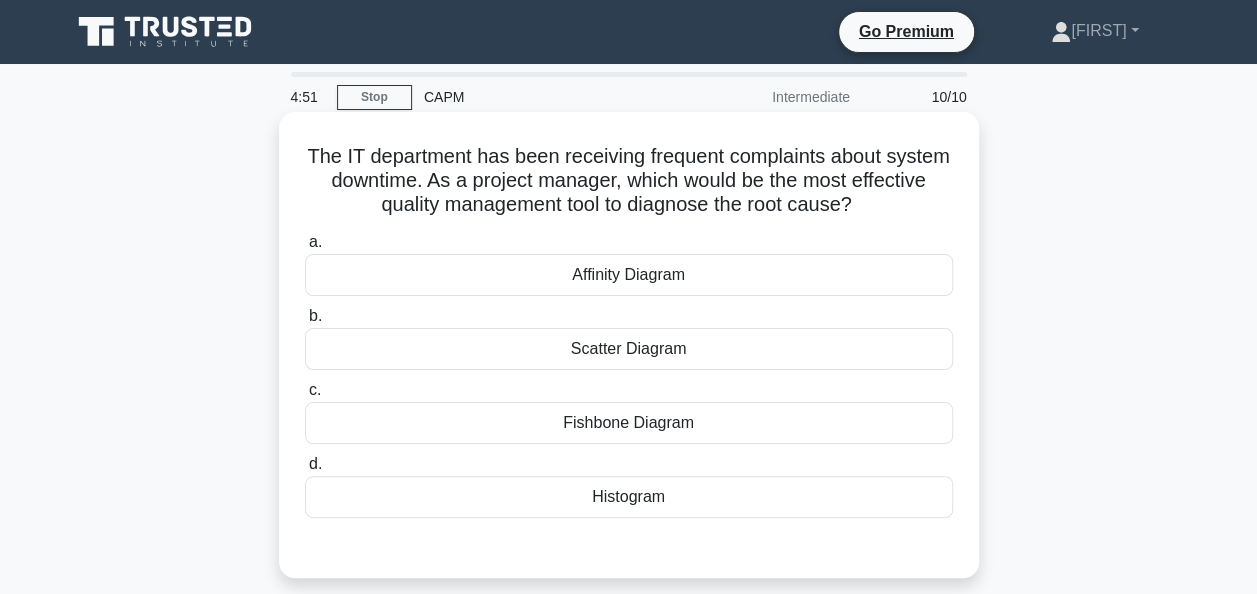 click on "Fishbone Diagram" at bounding box center [629, 423] 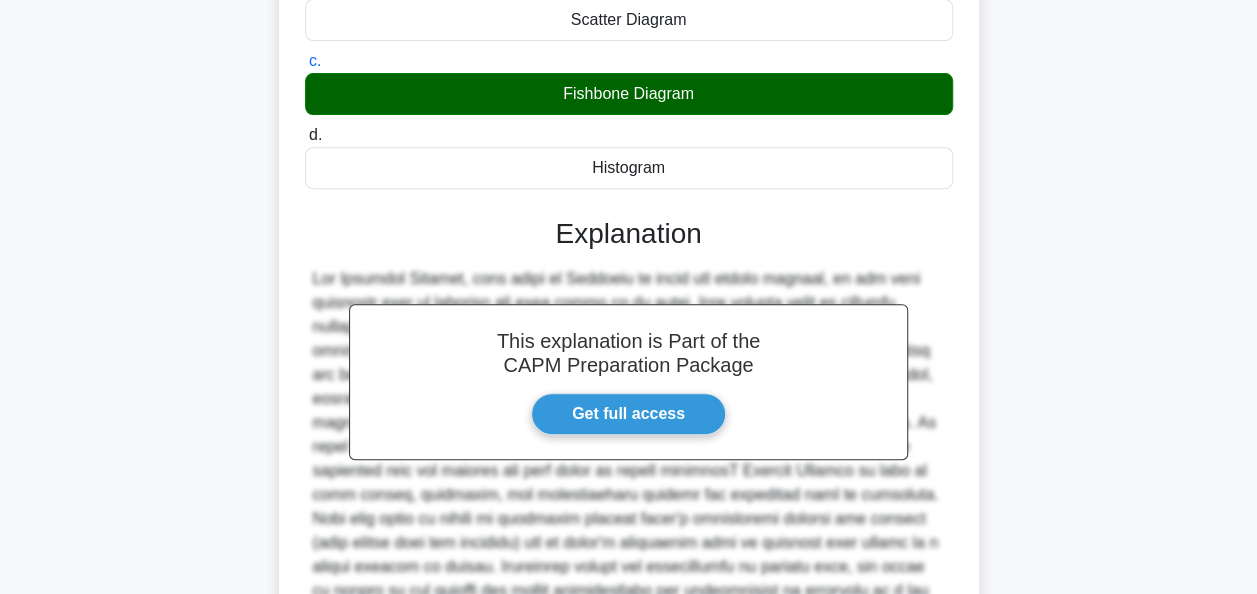 scroll, scrollTop: 540, scrollLeft: 0, axis: vertical 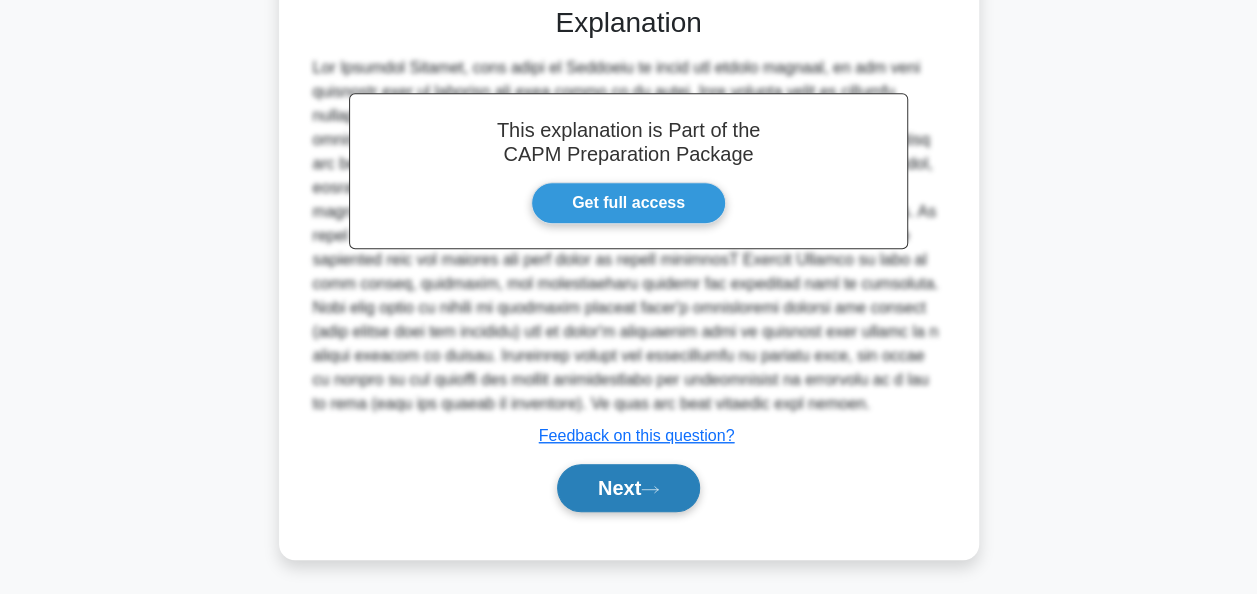 click on "Next" at bounding box center [628, 488] 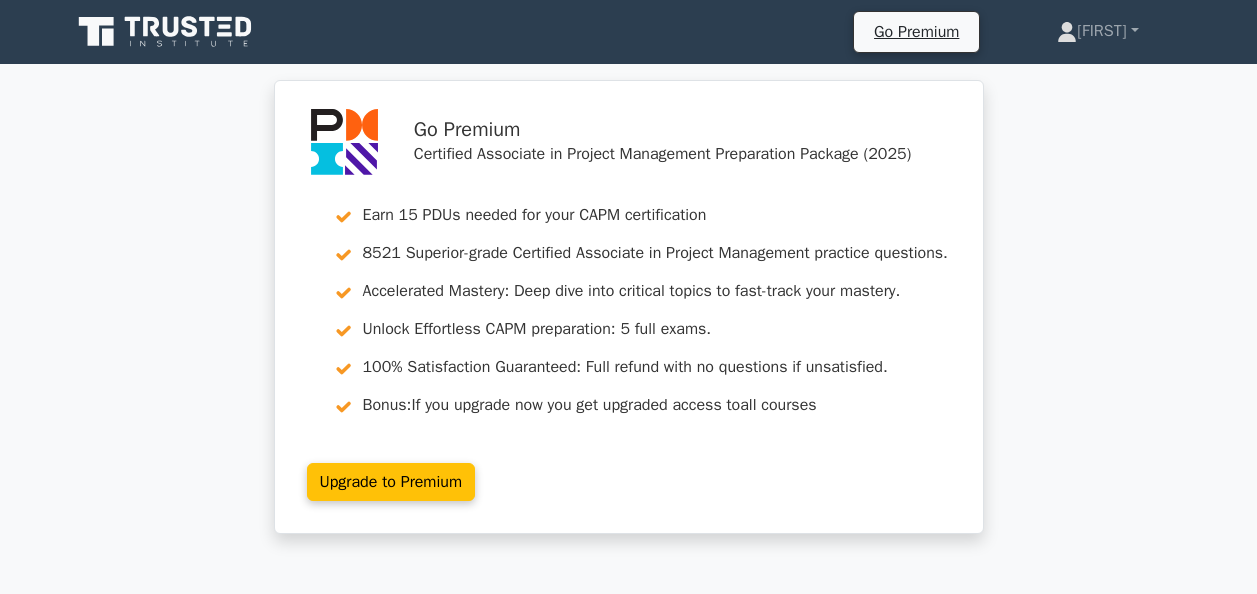 scroll, scrollTop: 0, scrollLeft: 0, axis: both 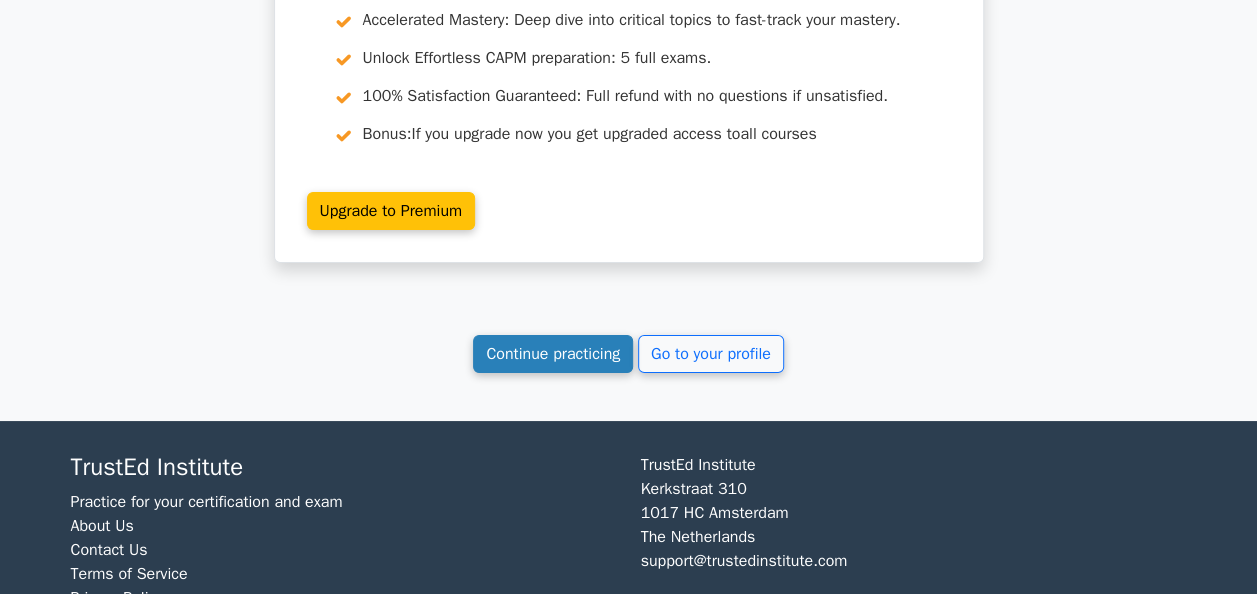 click on "Continue practicing" at bounding box center [553, 354] 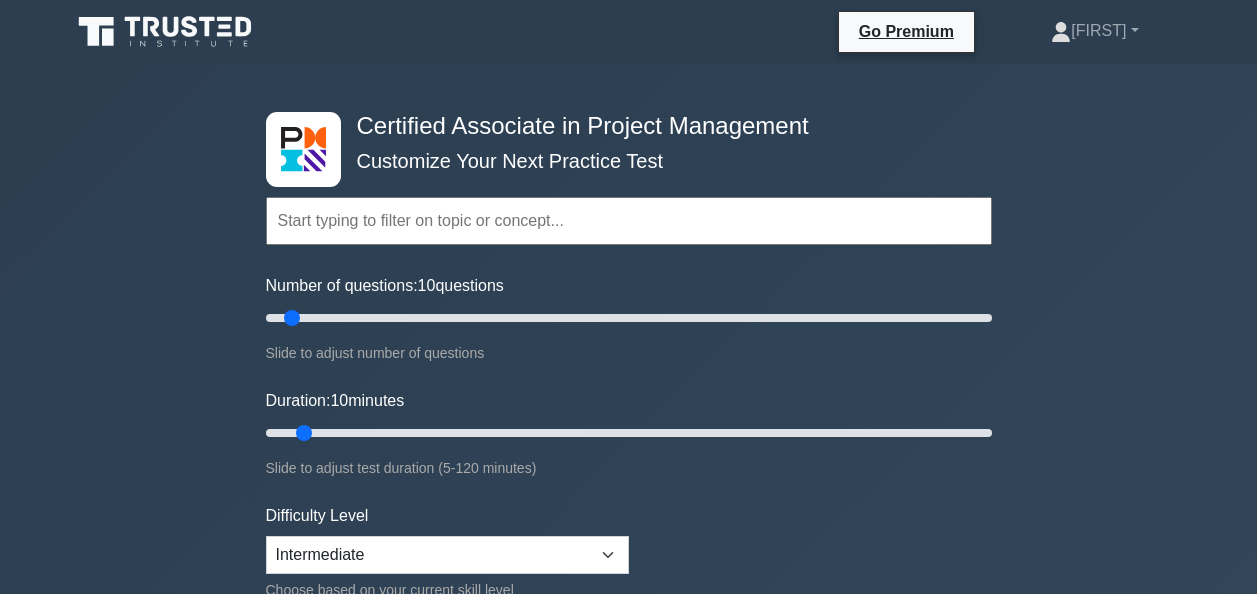 scroll, scrollTop: 0, scrollLeft: 0, axis: both 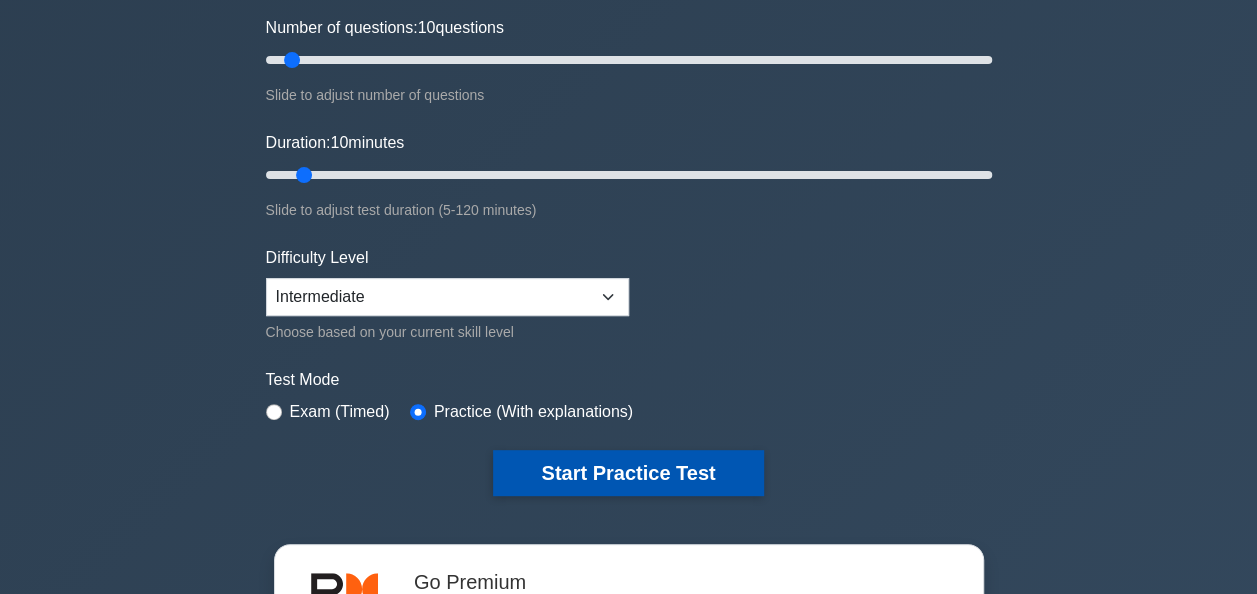 click on "Start Practice Test" at bounding box center (628, 473) 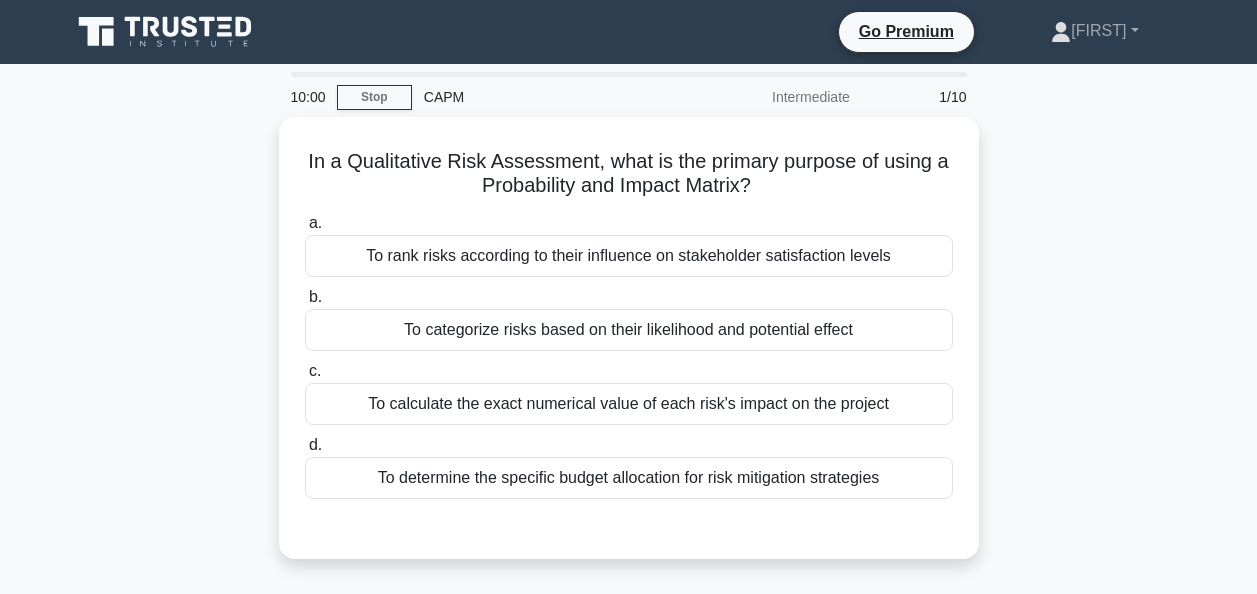 scroll, scrollTop: 0, scrollLeft: 0, axis: both 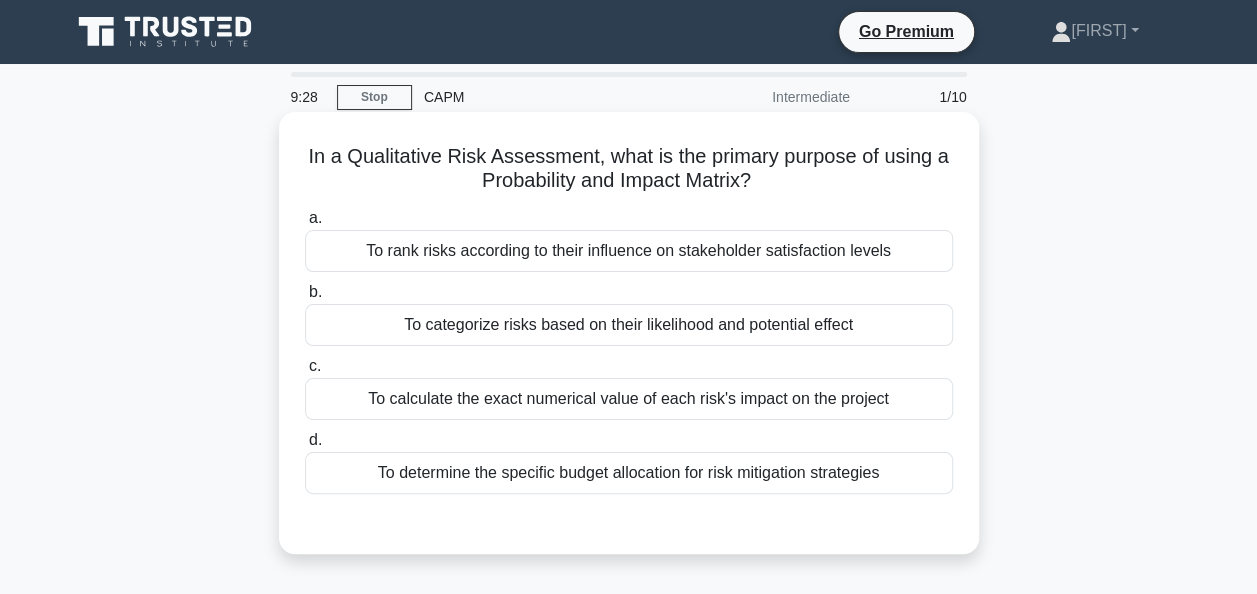click on "To categorize risks based on their likelihood and potential effect" at bounding box center (629, 325) 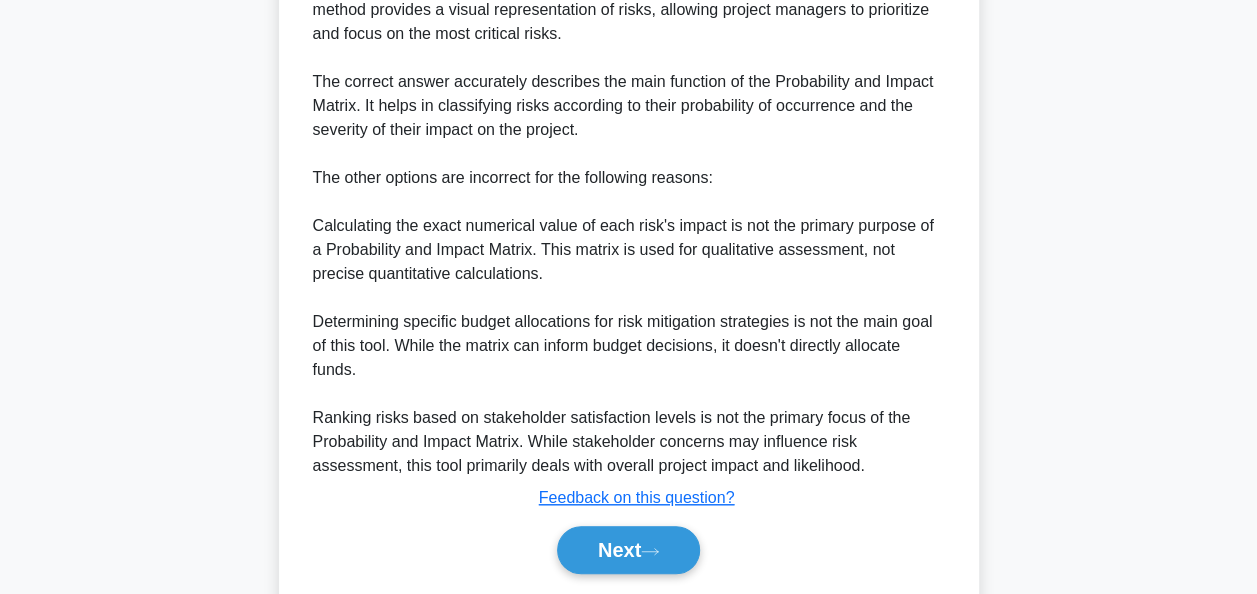 scroll, scrollTop: 684, scrollLeft: 0, axis: vertical 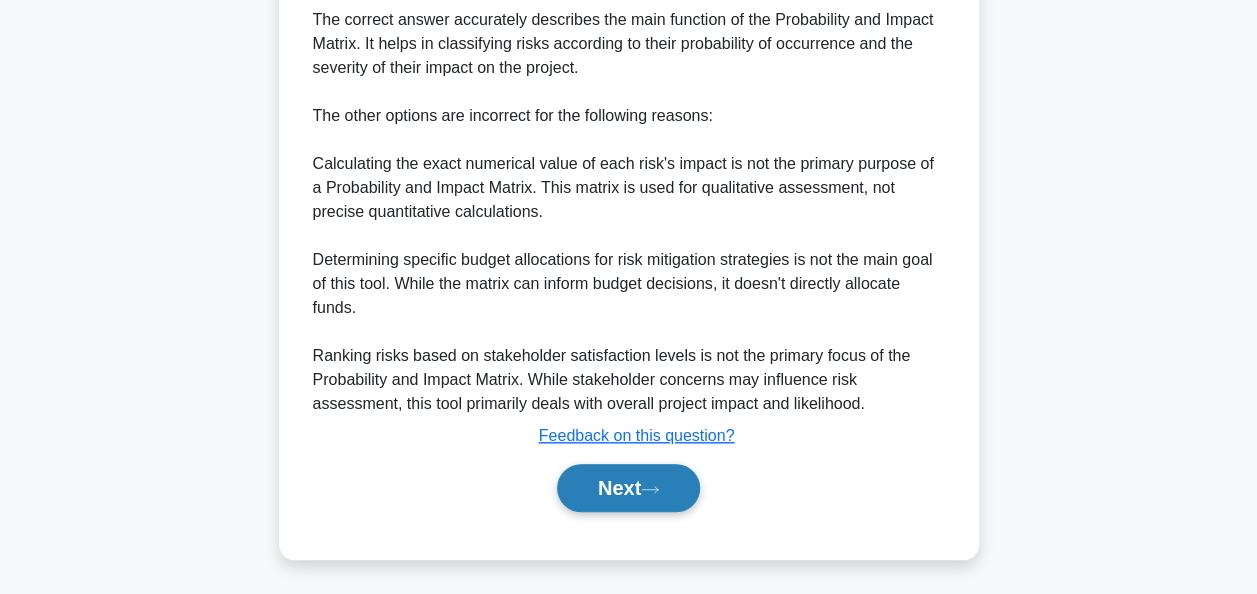 click on "Next" at bounding box center [628, 488] 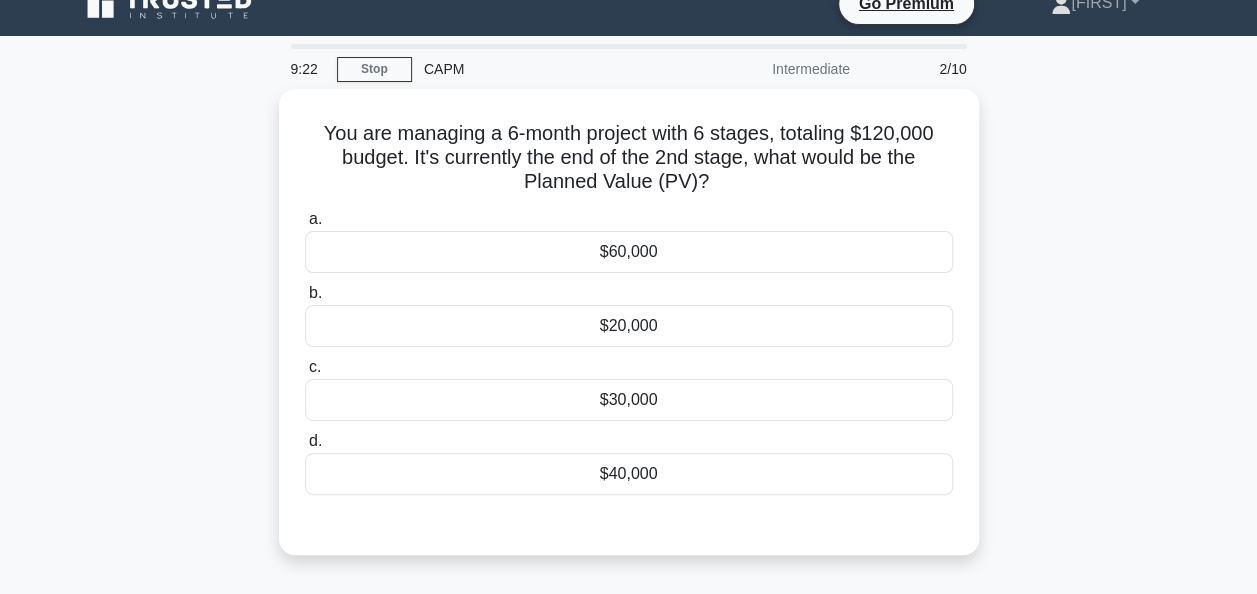 scroll, scrollTop: 0, scrollLeft: 0, axis: both 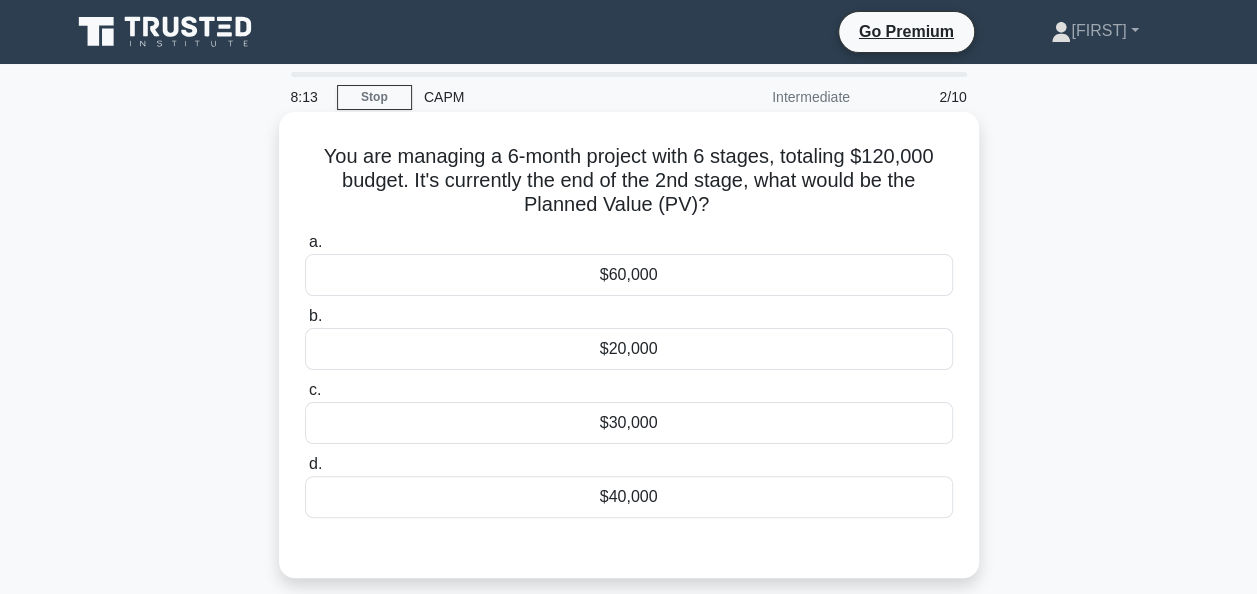 click on "$20,000" at bounding box center [629, 349] 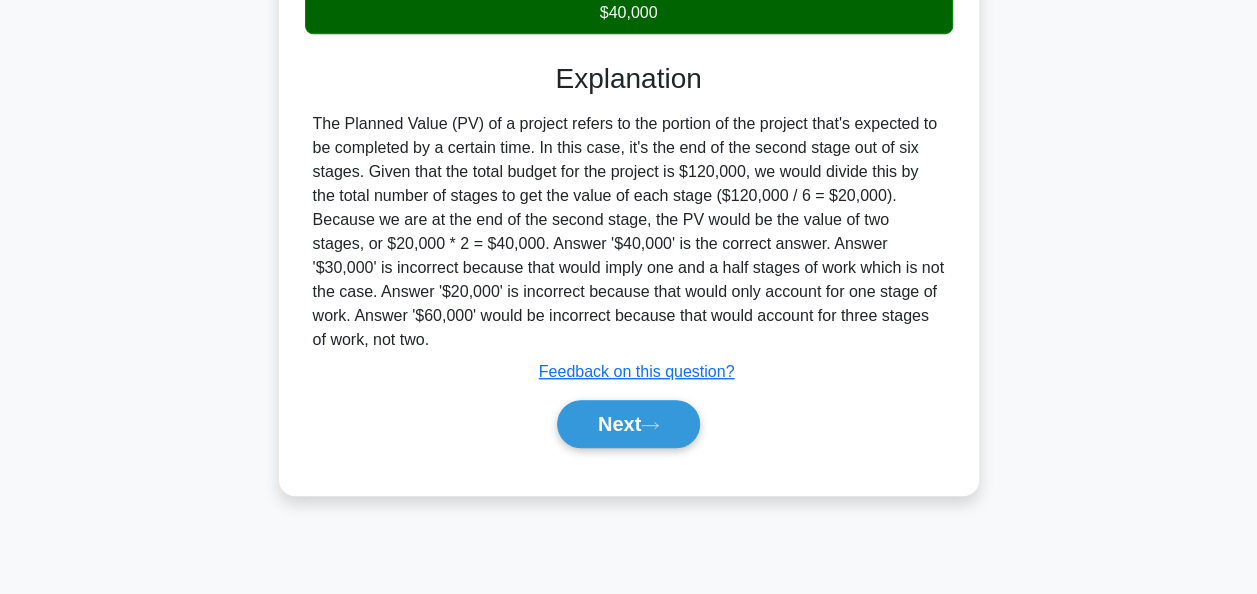 scroll, scrollTop: 486, scrollLeft: 0, axis: vertical 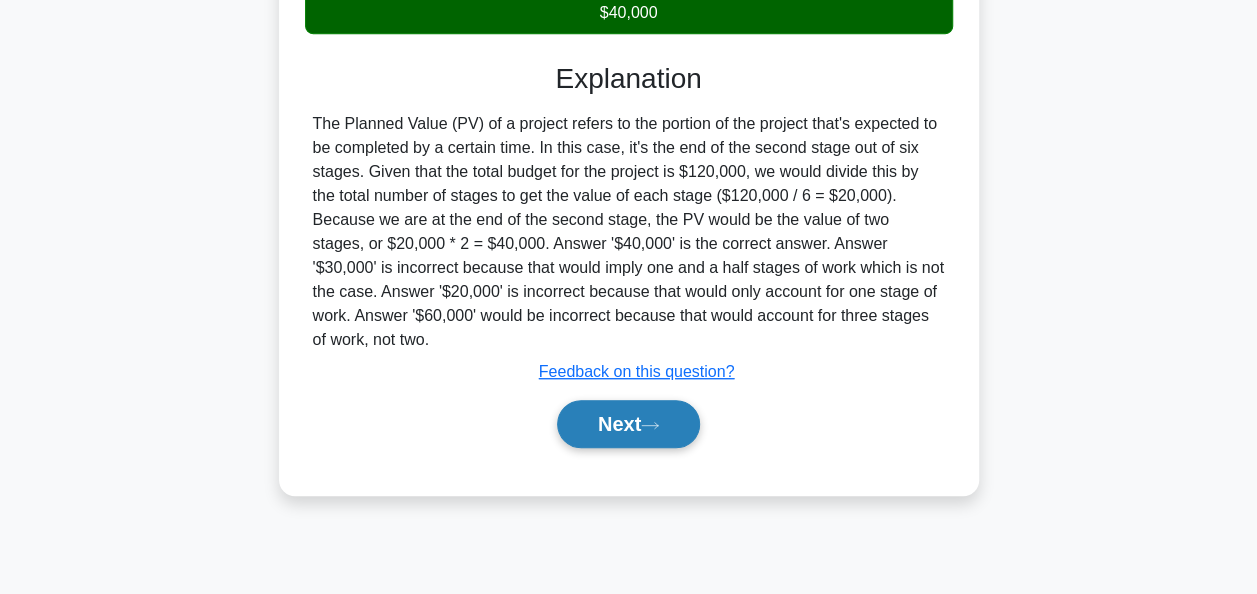 click on "Next" at bounding box center (628, 424) 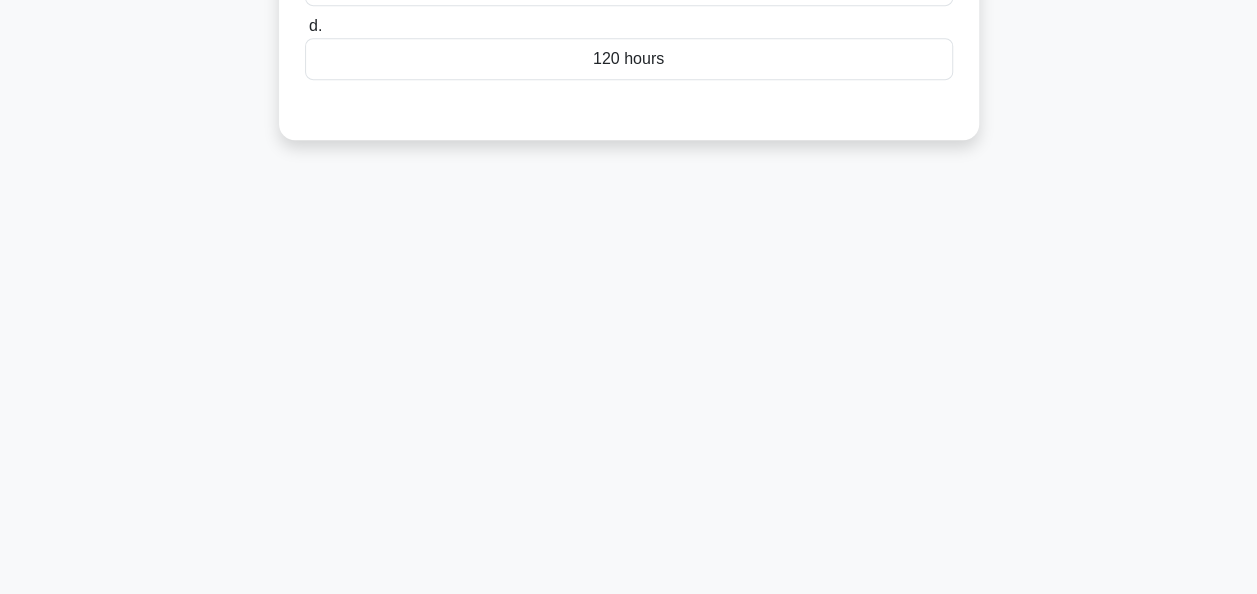 scroll, scrollTop: 0, scrollLeft: 0, axis: both 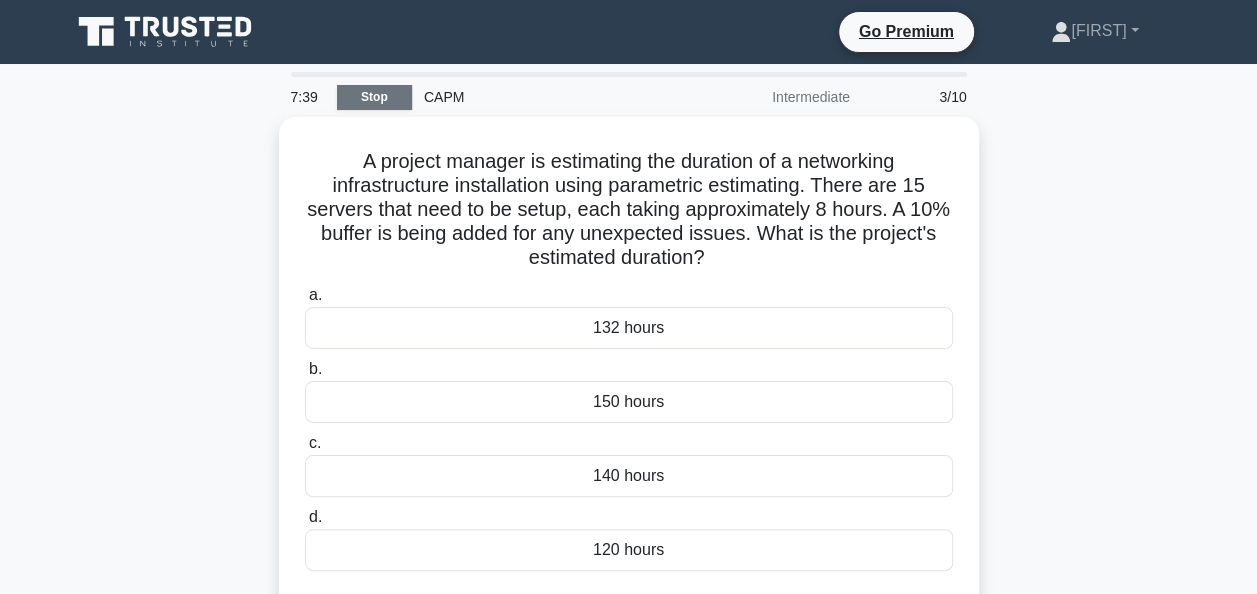 click on "Stop" at bounding box center (374, 97) 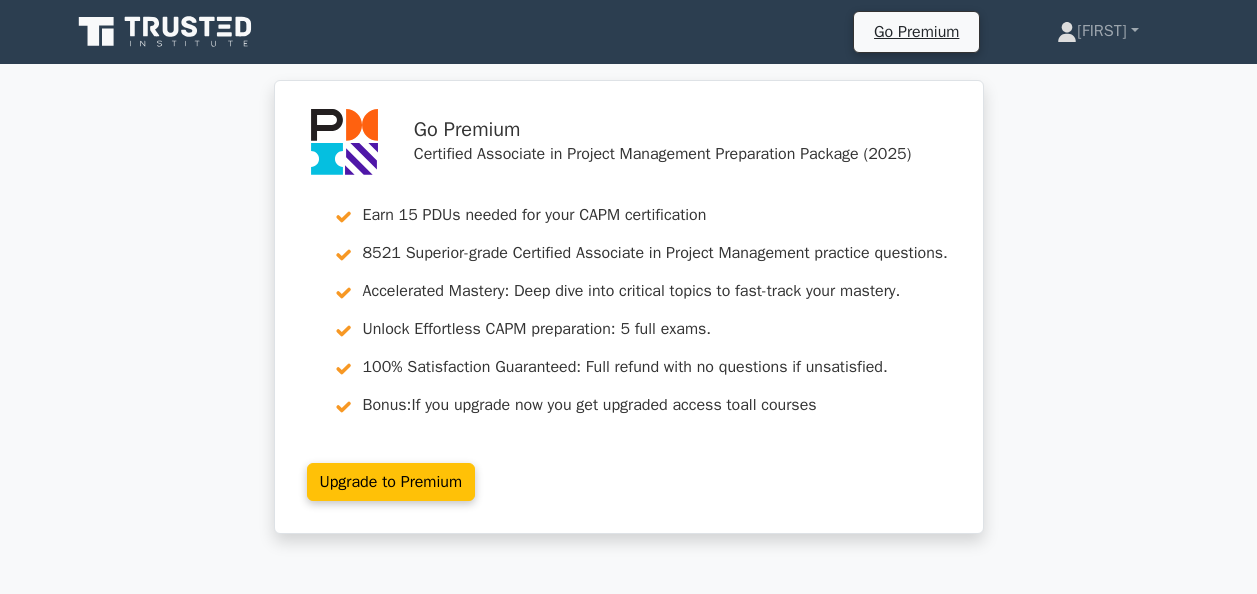 scroll, scrollTop: 0, scrollLeft: 0, axis: both 